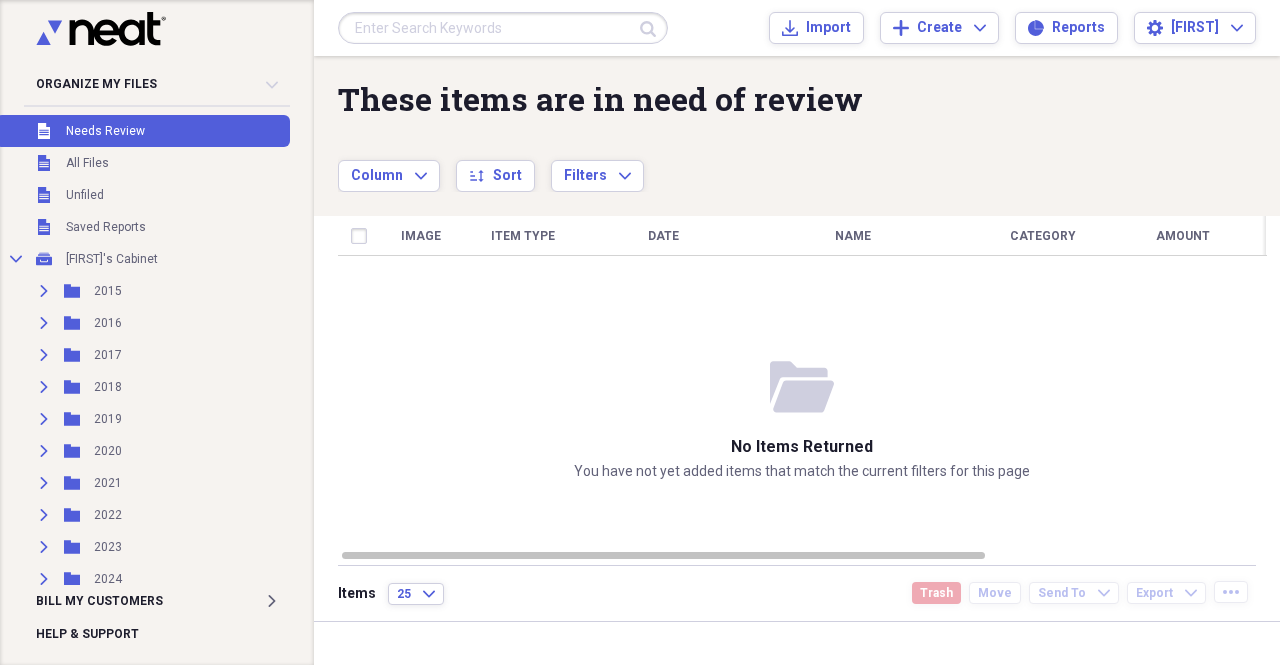 scroll, scrollTop: 0, scrollLeft: 0, axis: both 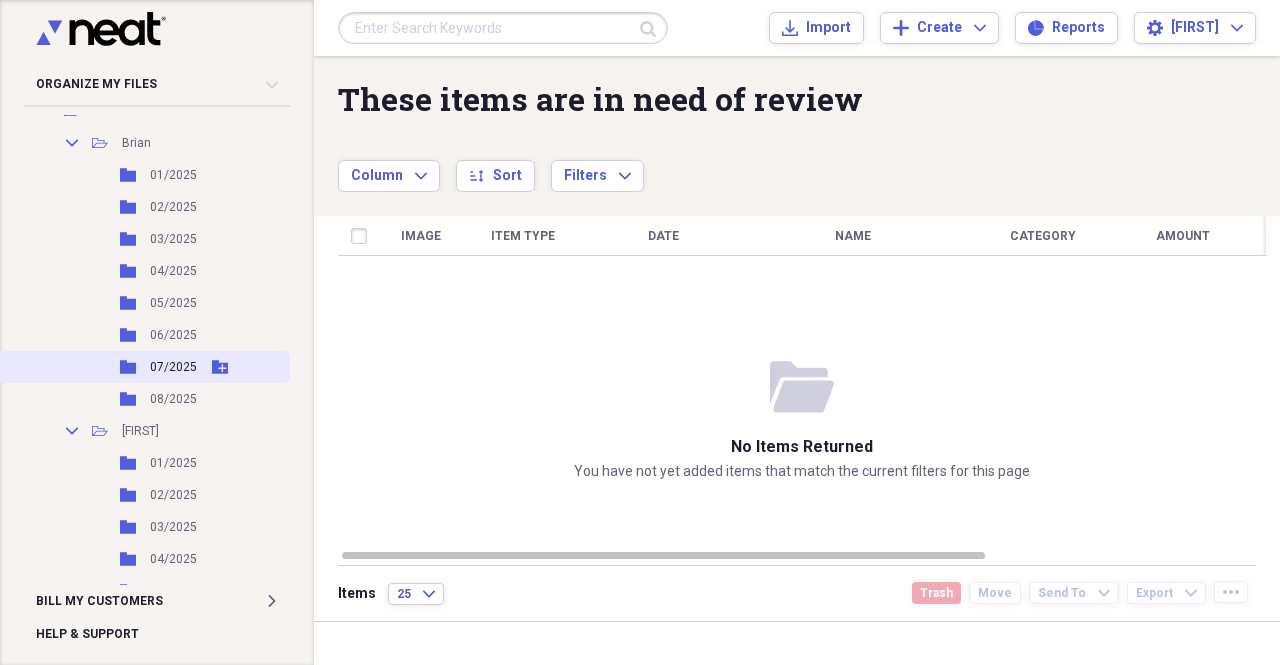 click on "Folder [MONTH]/[YEAR] Add Folder" at bounding box center (143, 367) 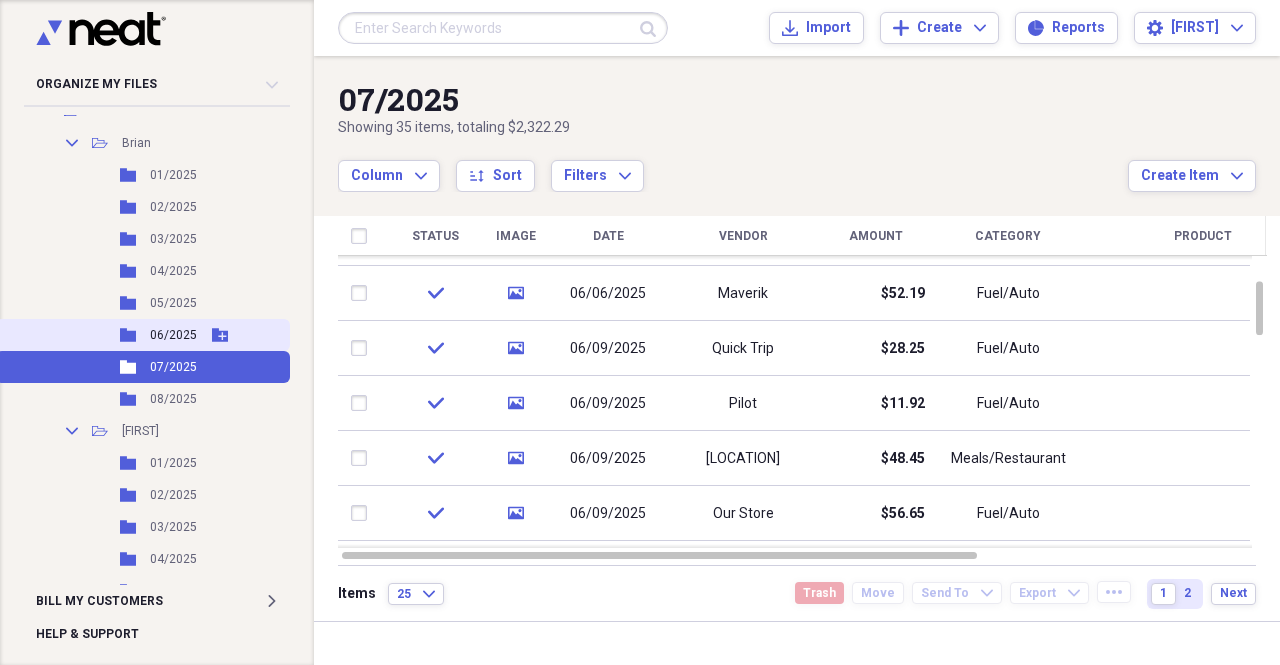 click on "Folder [MONTH]/[YEAR] Add Folder" at bounding box center (143, 335) 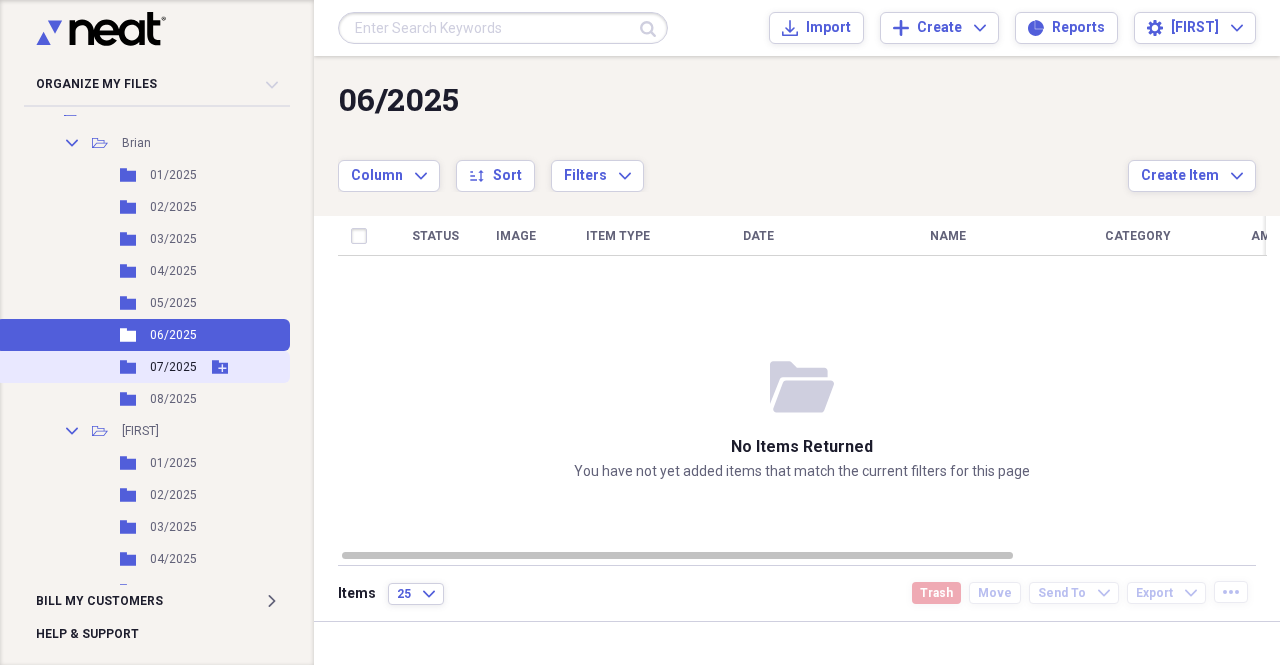 click on "07/2025" at bounding box center [173, 367] 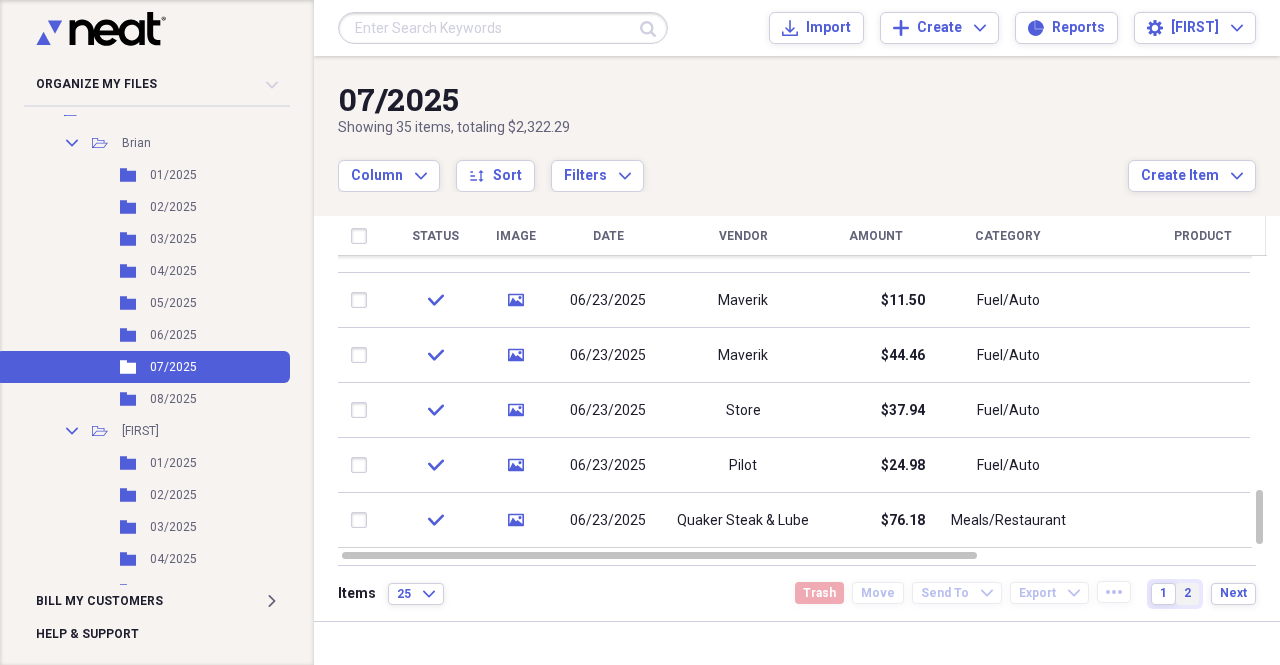 click on "2" at bounding box center (1187, 593) 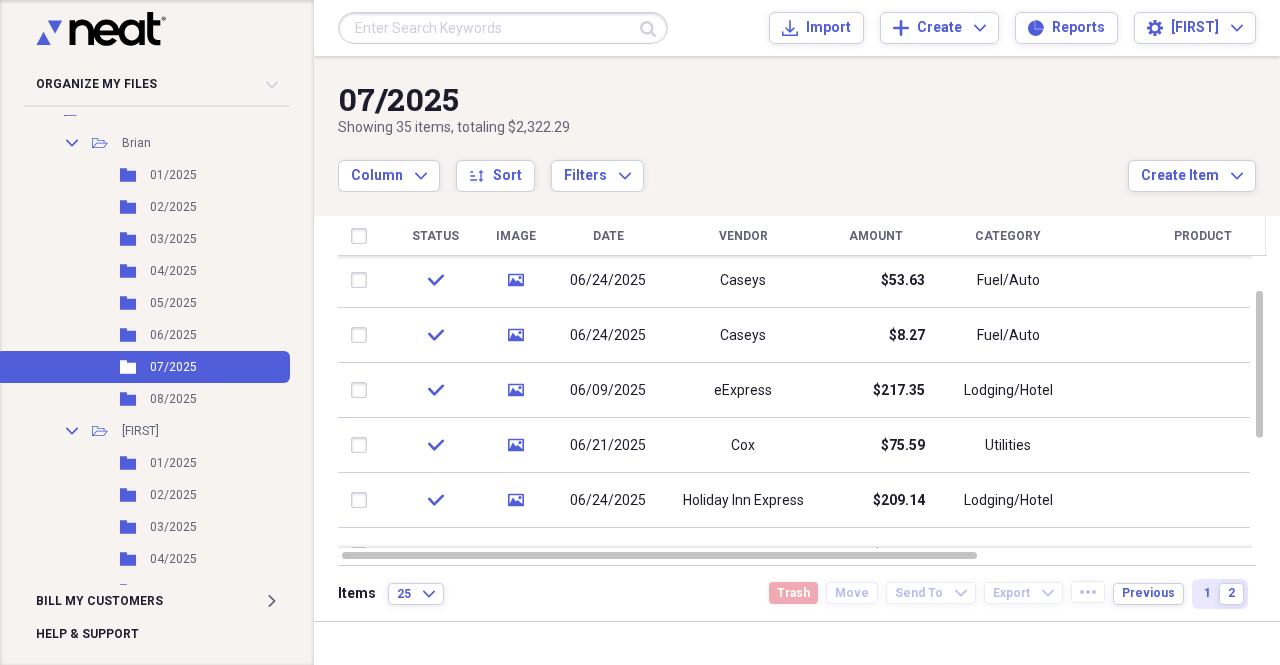 click at bounding box center [363, 236] 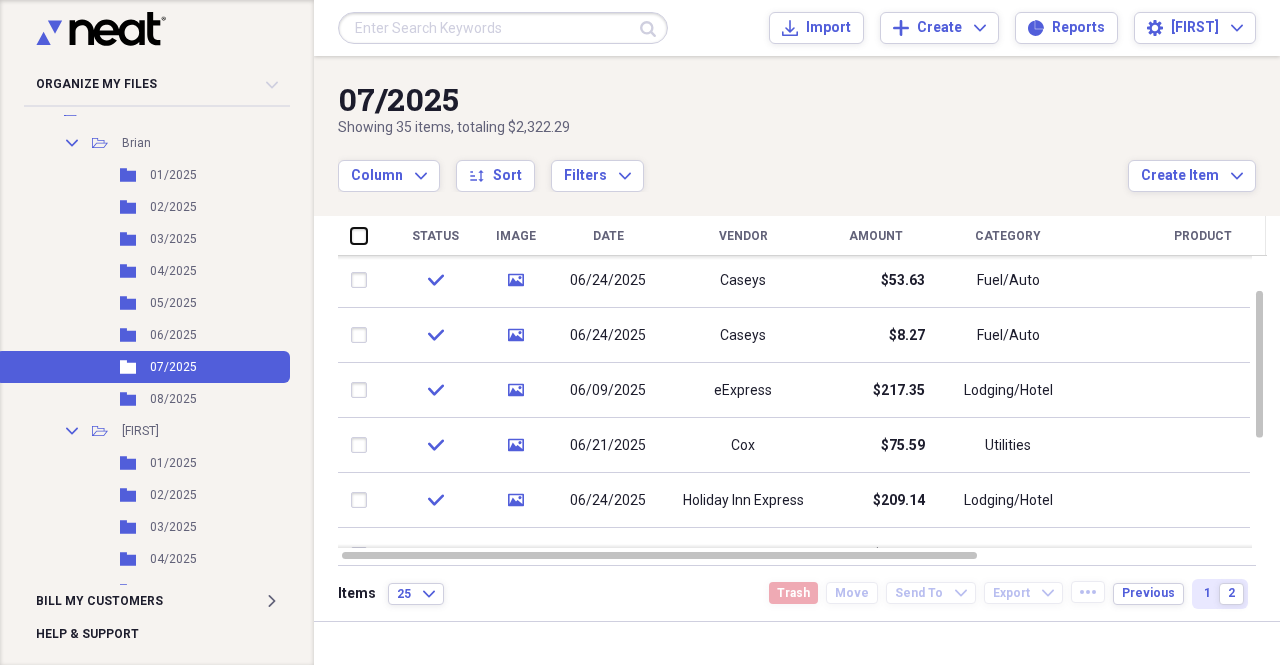 click at bounding box center (351, 235) 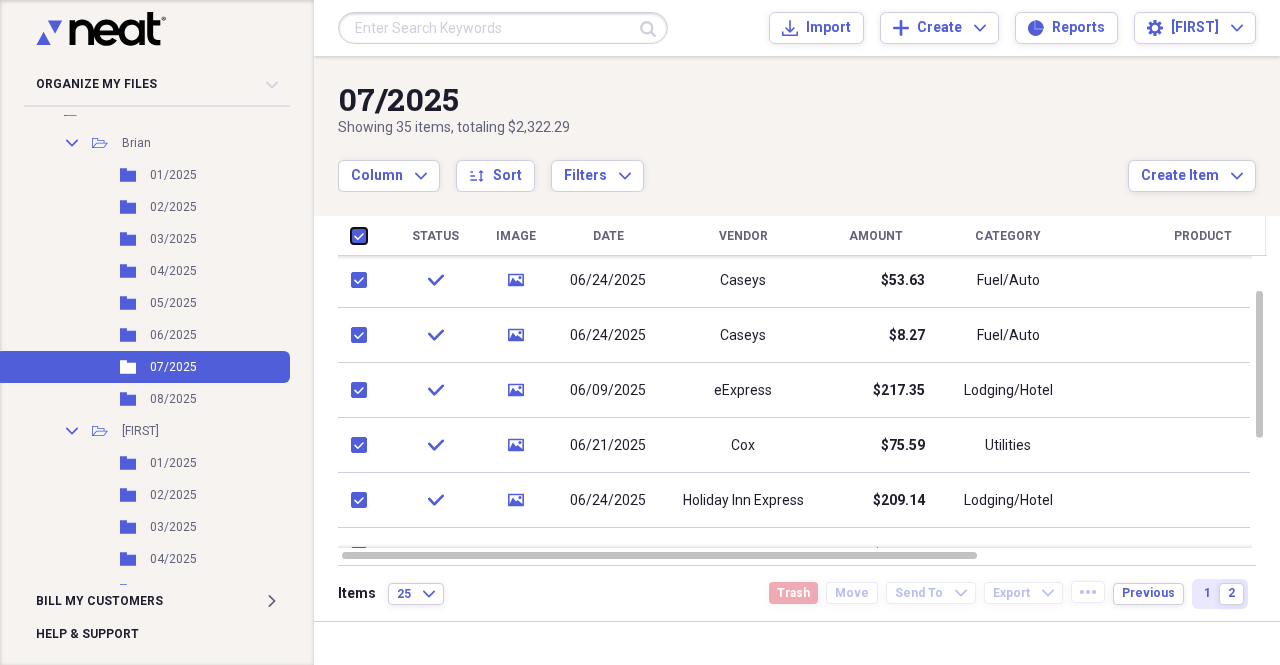 checkbox on "true" 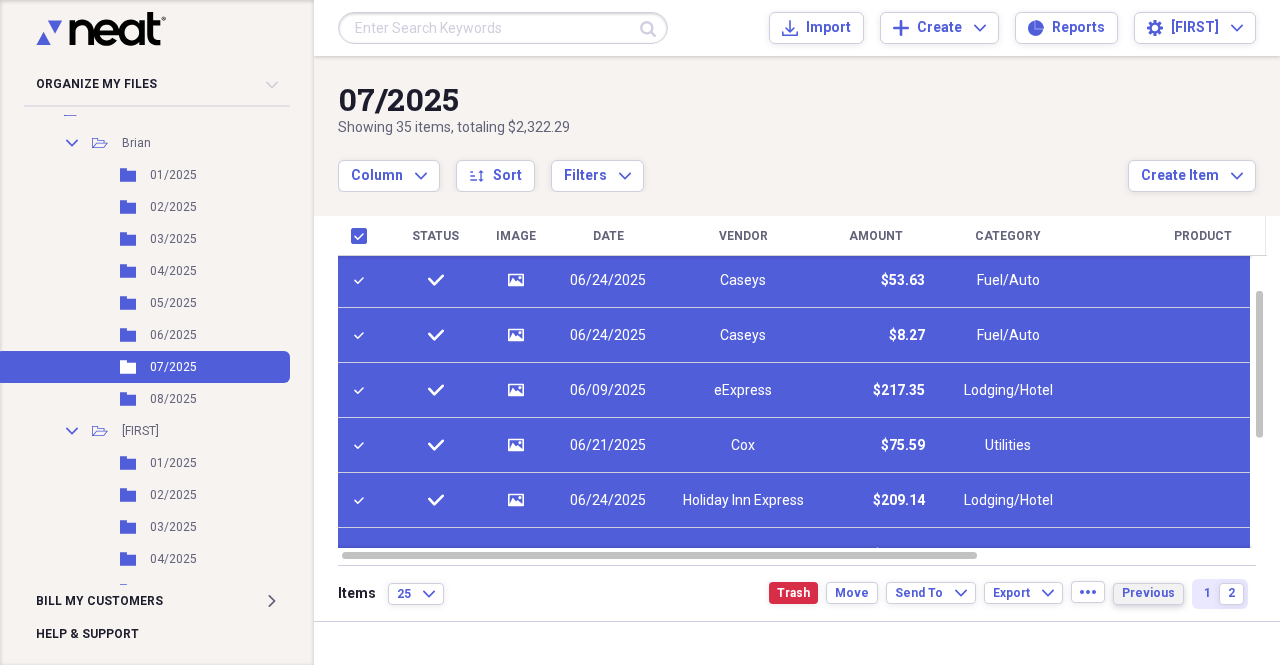 click on "Previous" at bounding box center [1148, 594] 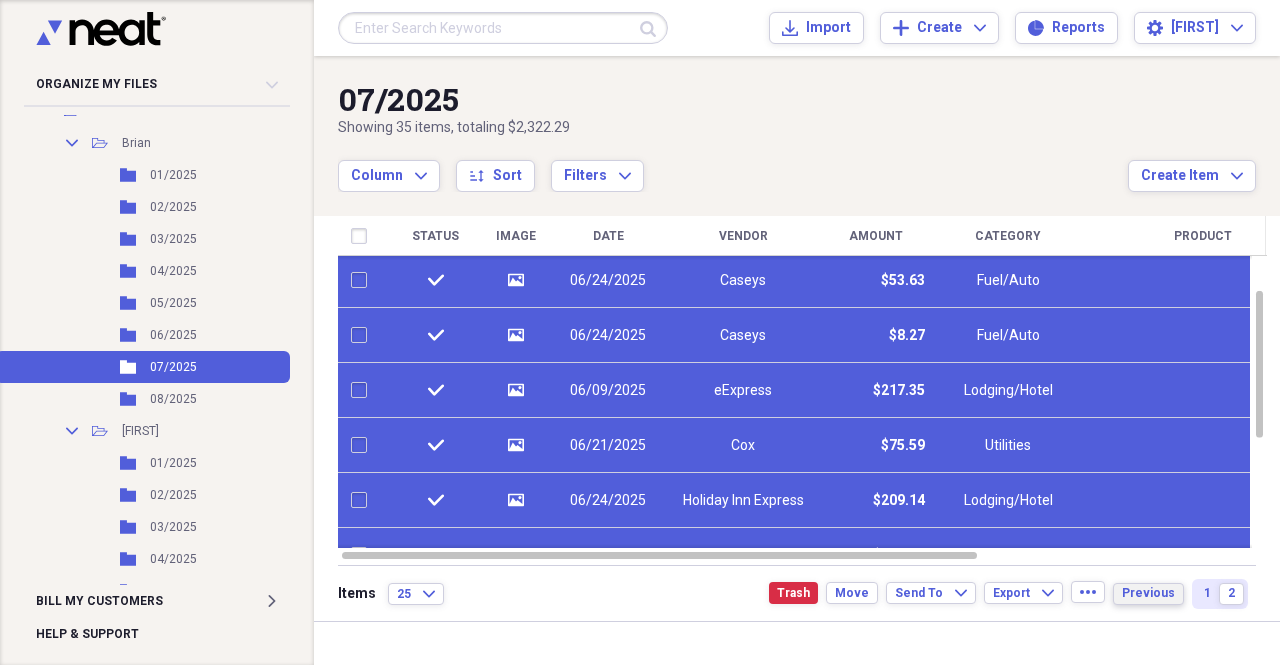 checkbox on "false" 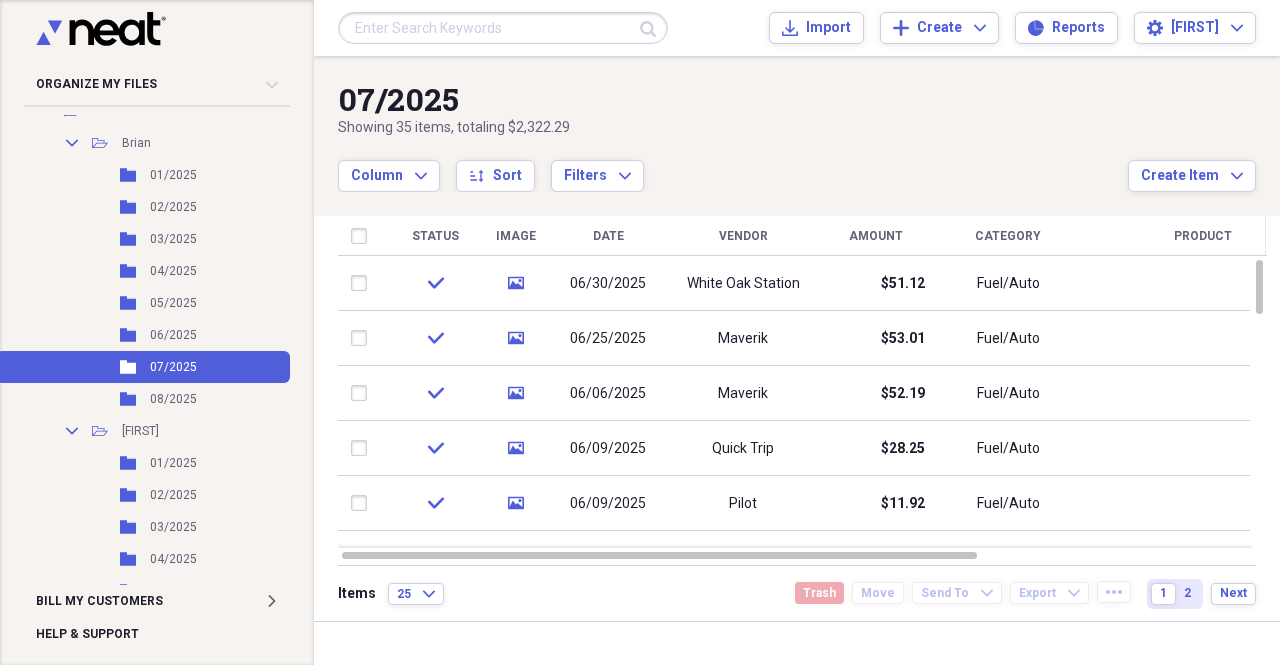 click at bounding box center [363, 236] 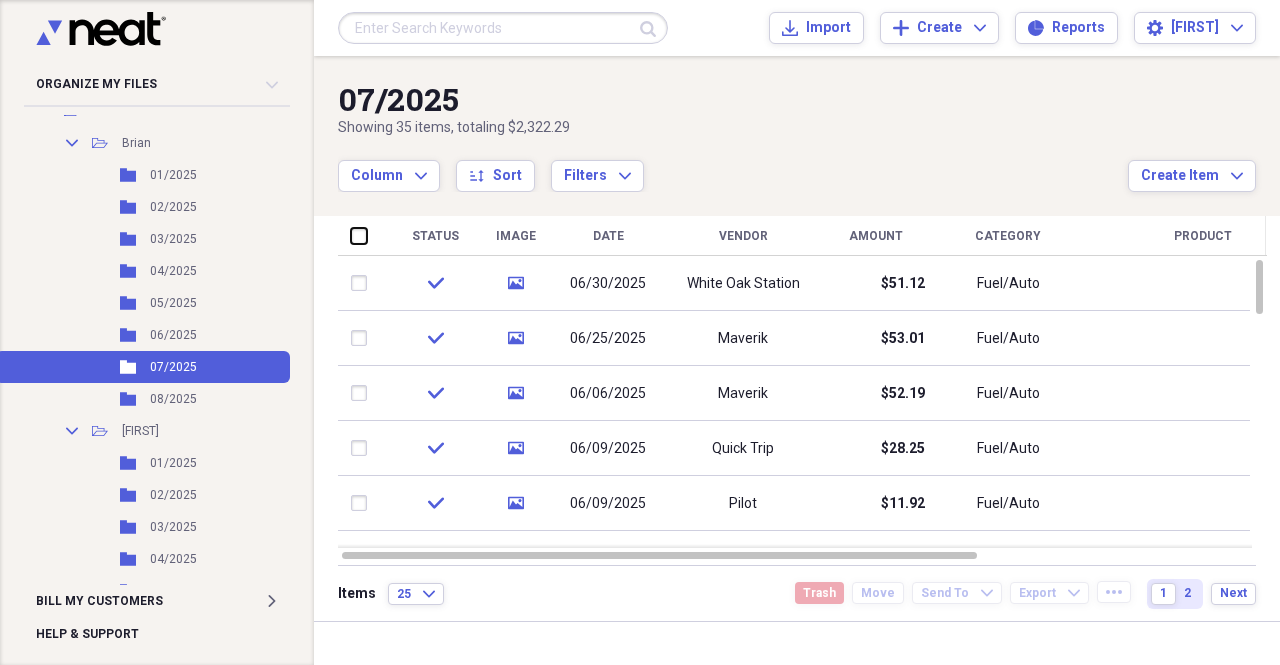 click at bounding box center [351, 235] 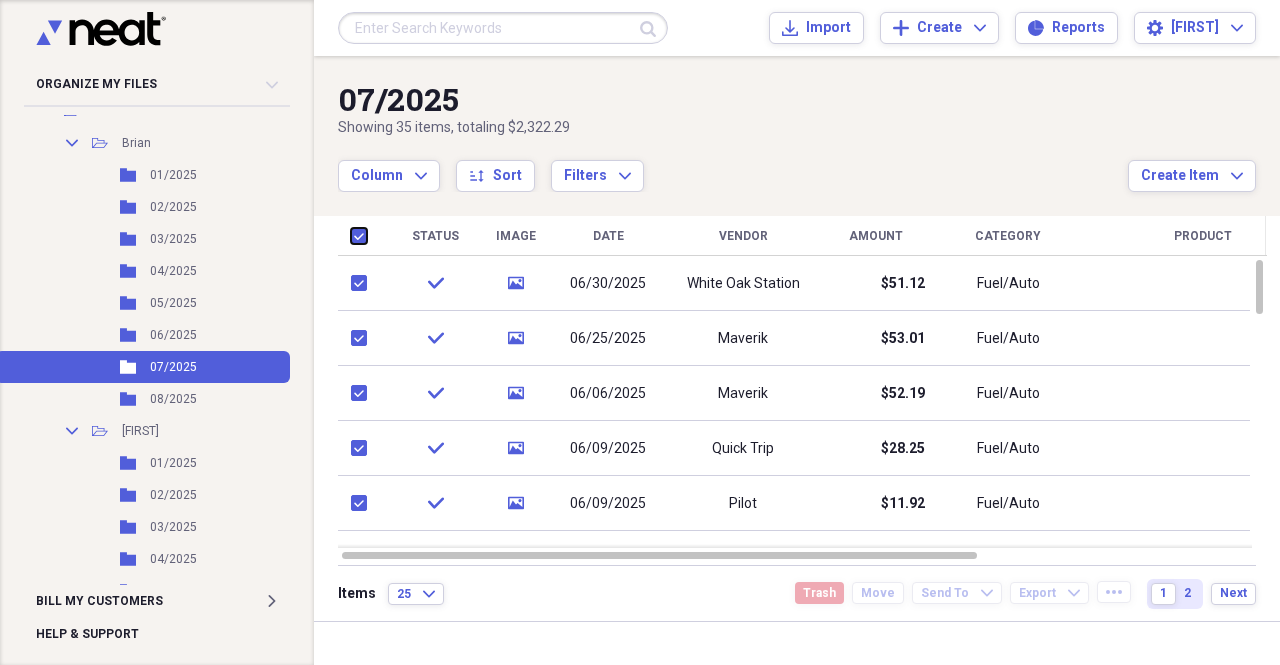 checkbox on "true" 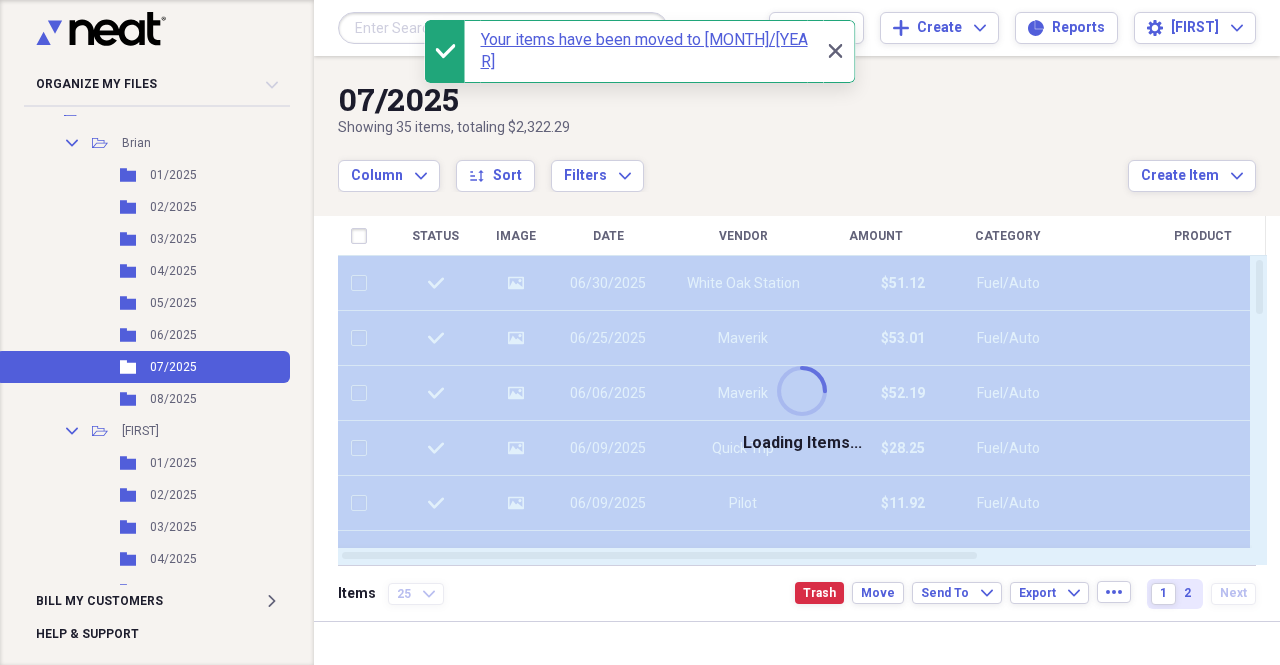 checkbox on "false" 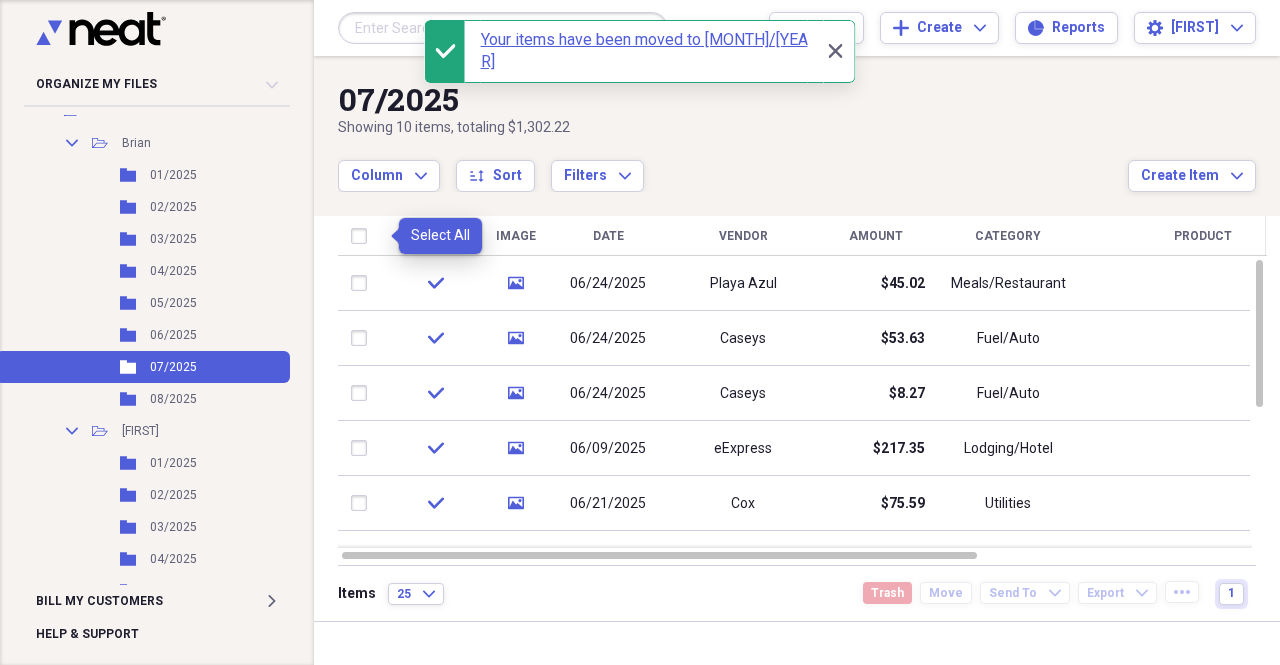 click at bounding box center [363, 236] 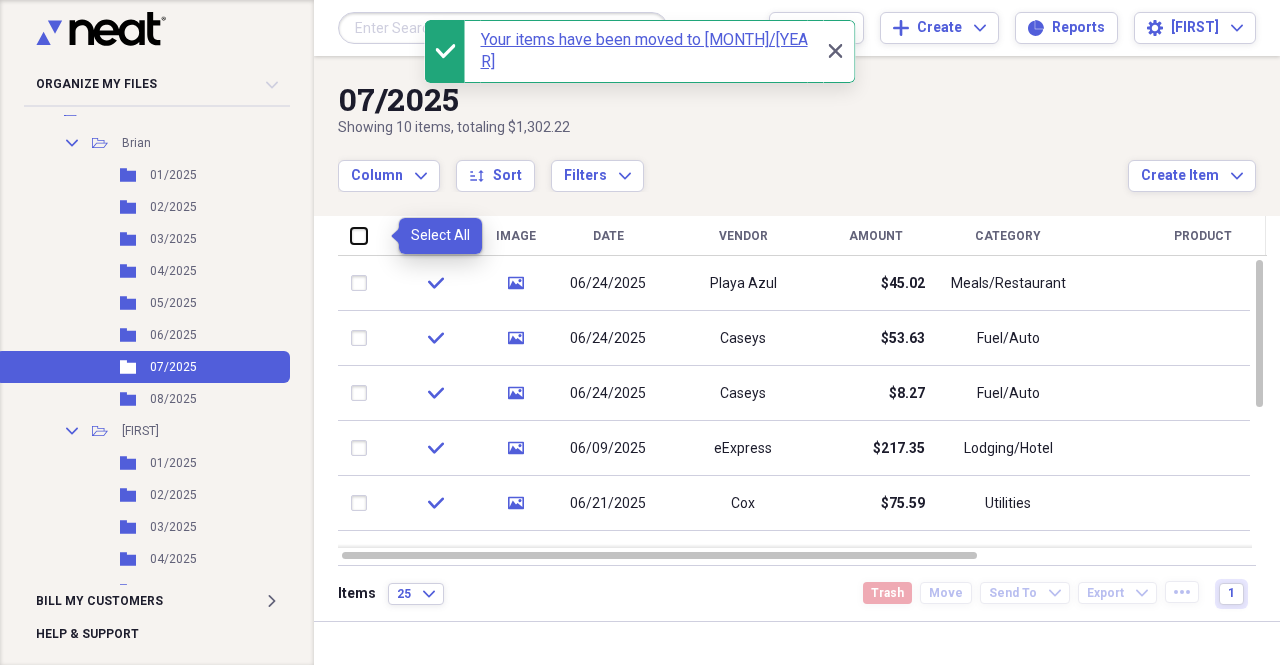 click at bounding box center [351, 235] 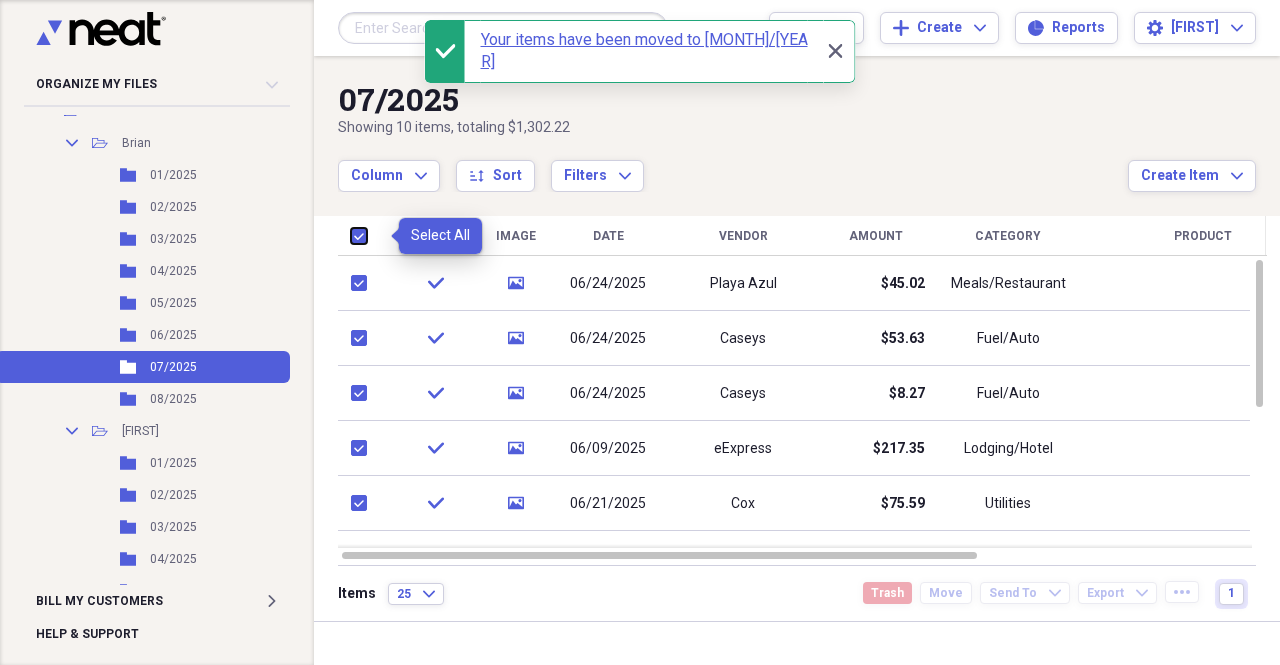 checkbox on "true" 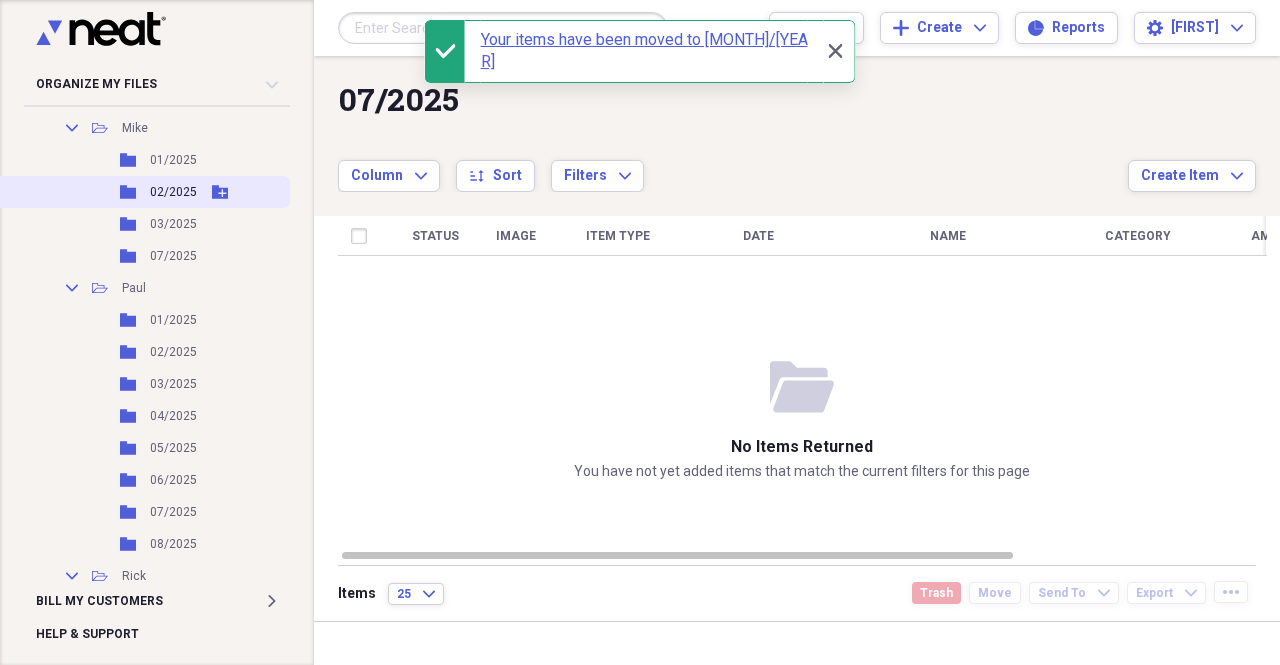 scroll, scrollTop: 1700, scrollLeft: 0, axis: vertical 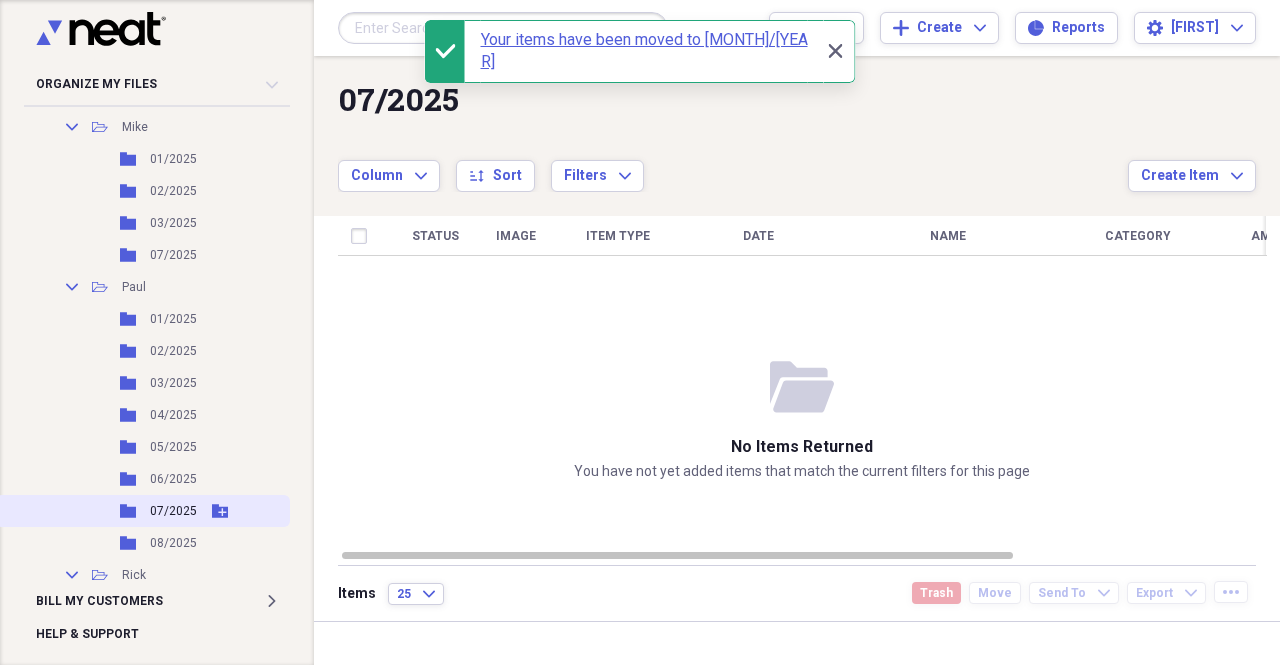 click on "07/2025" at bounding box center [173, 511] 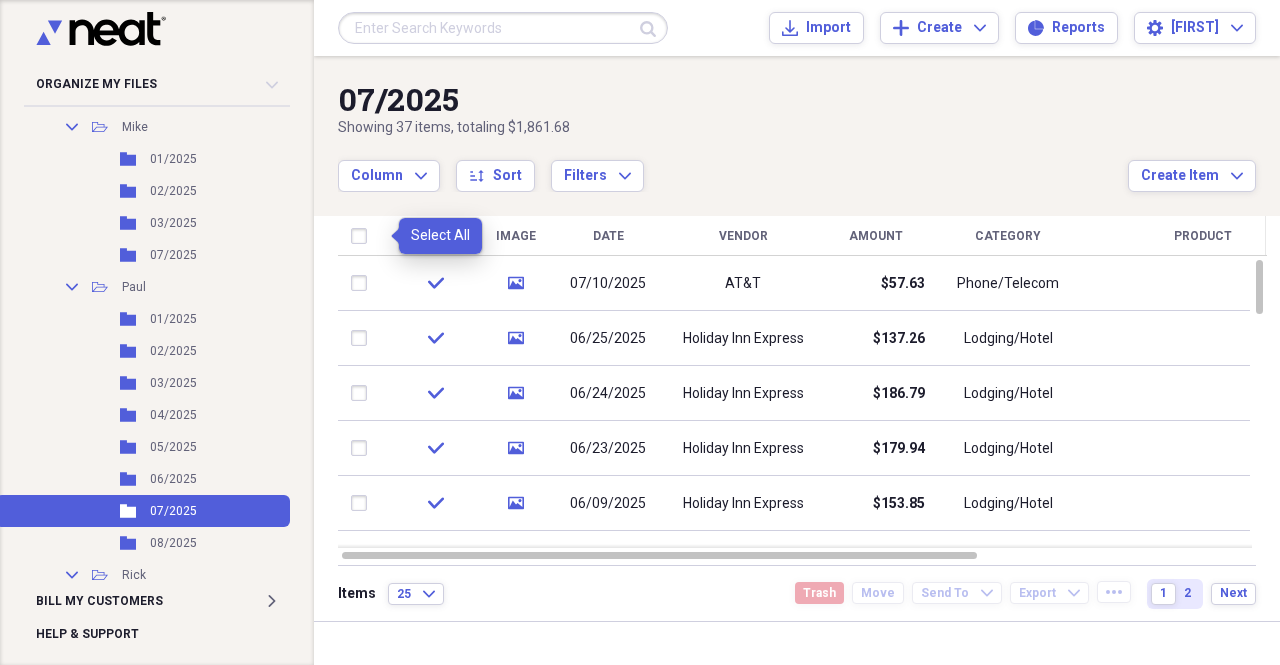 click at bounding box center (363, 236) 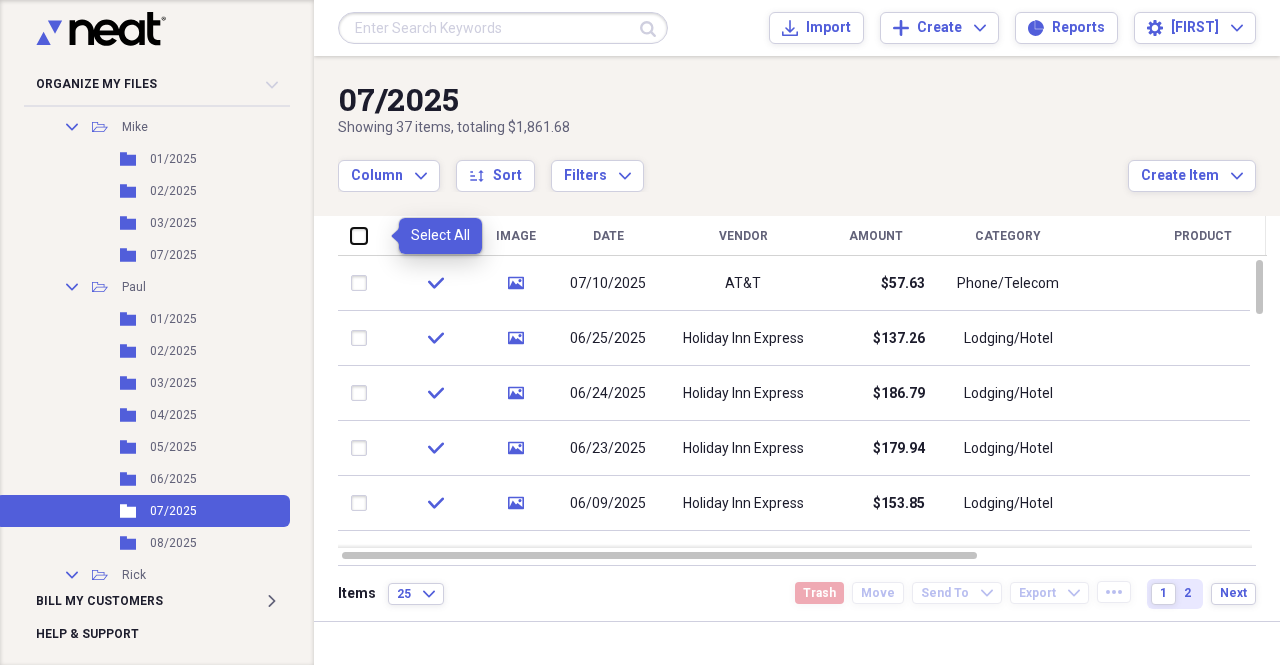 click at bounding box center [351, 235] 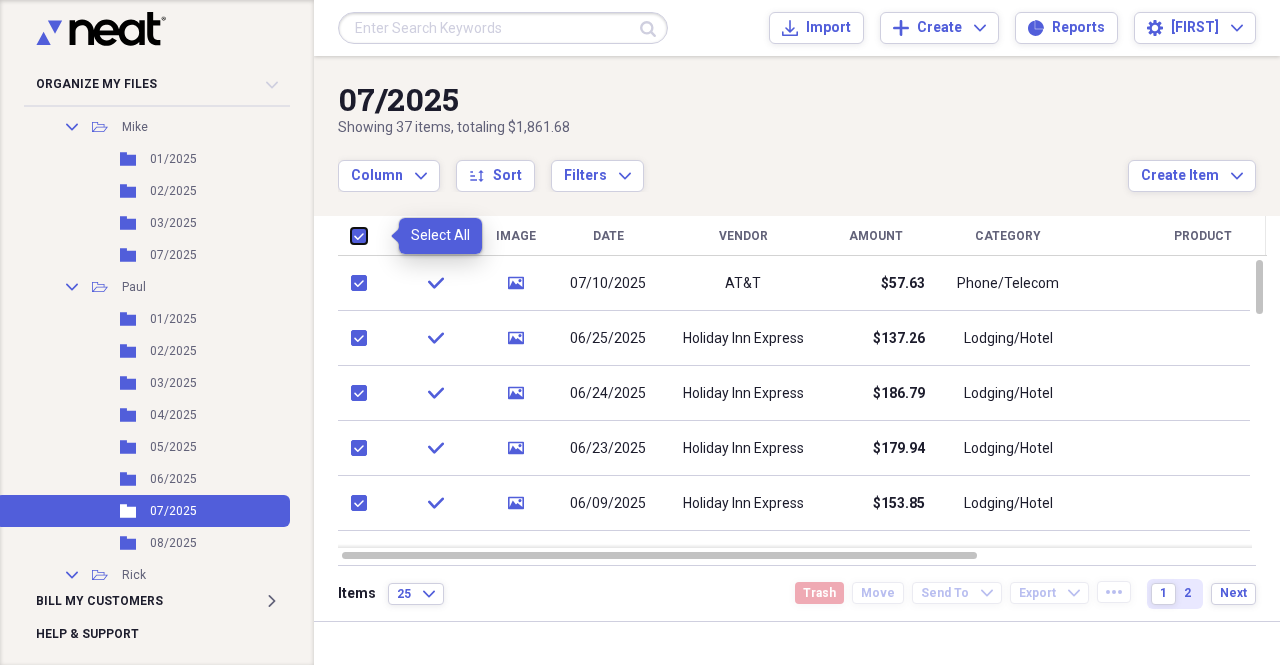 checkbox on "true" 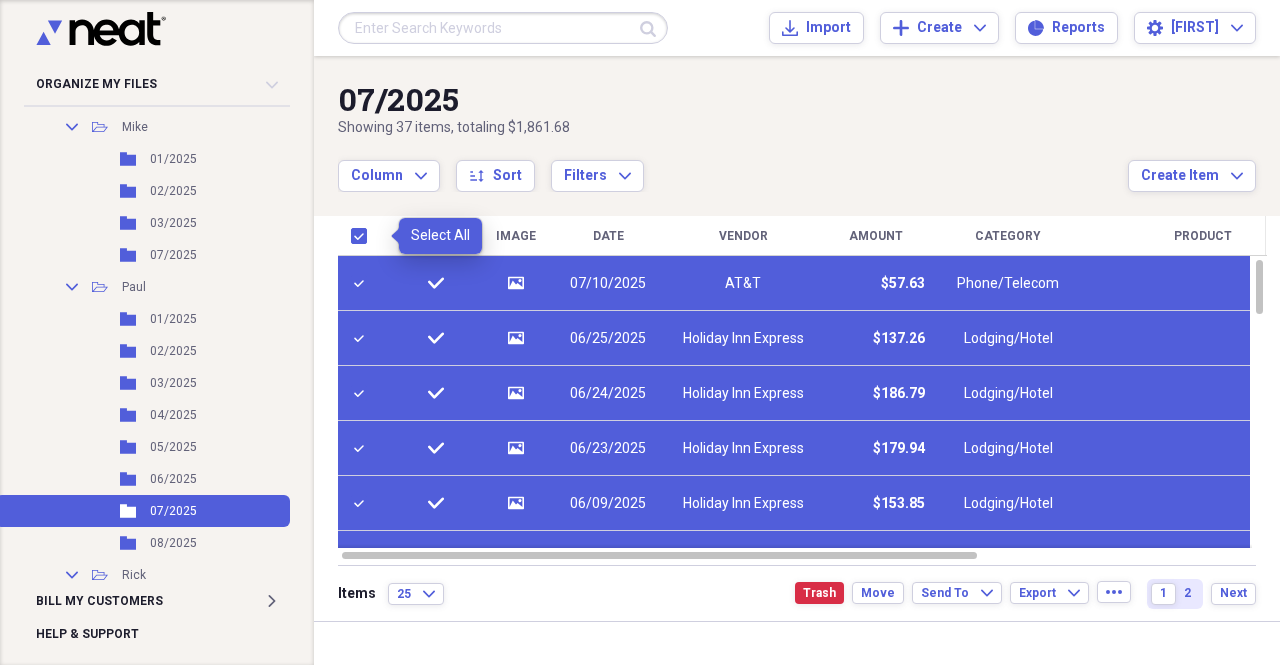click at bounding box center [363, 236] 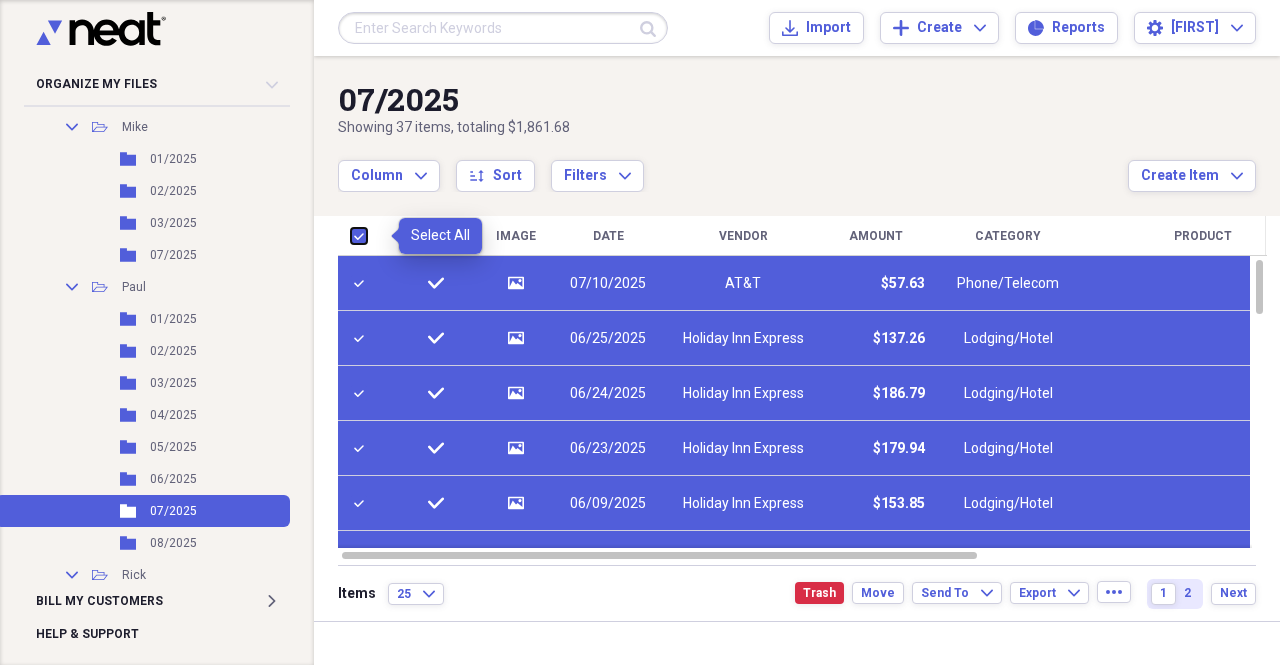 click at bounding box center [351, 235] 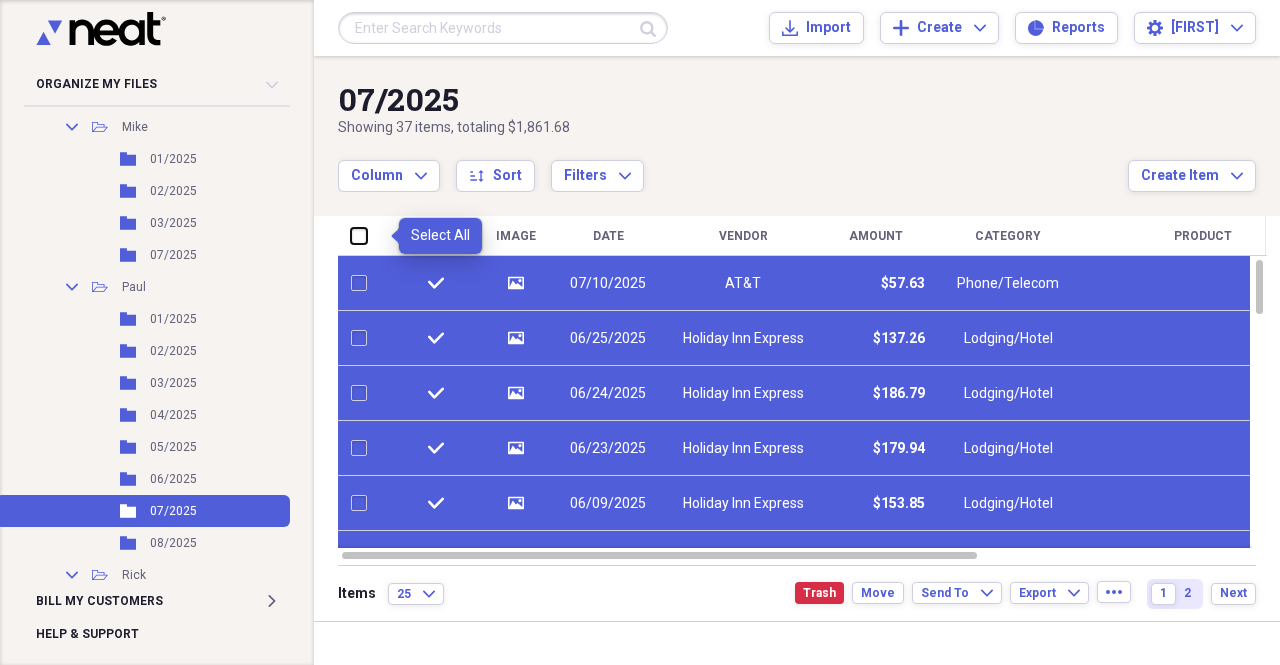 checkbox on "false" 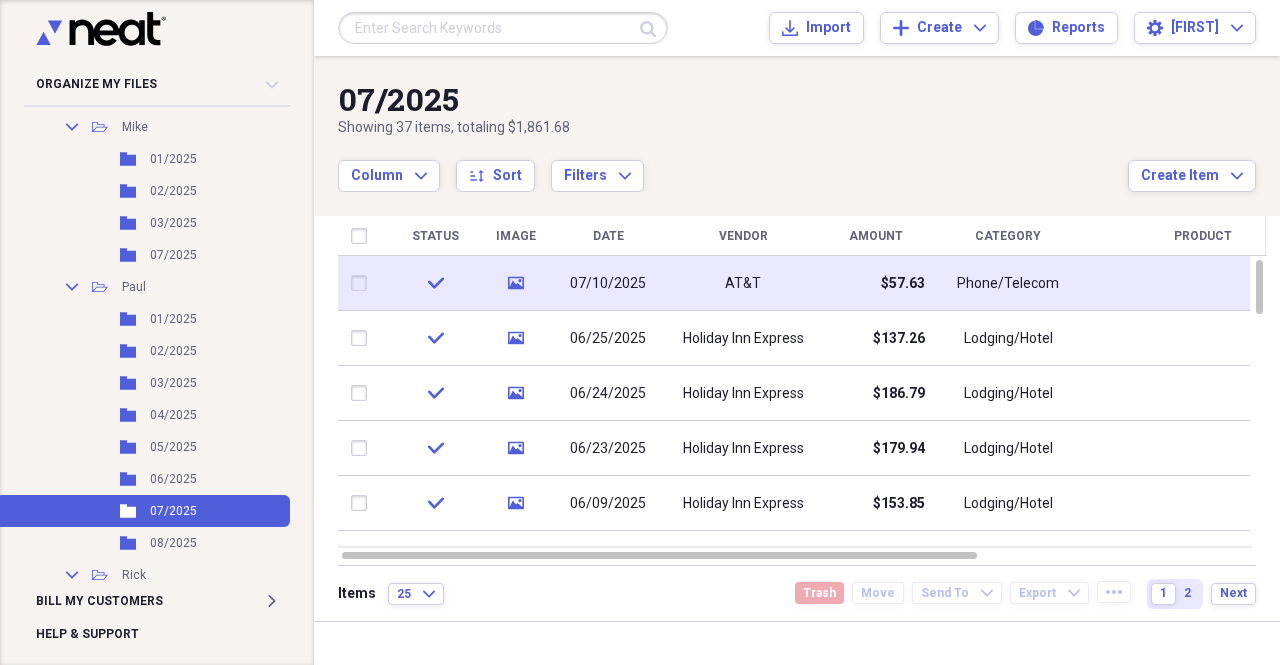 click on "07/10/2025" at bounding box center (608, 284) 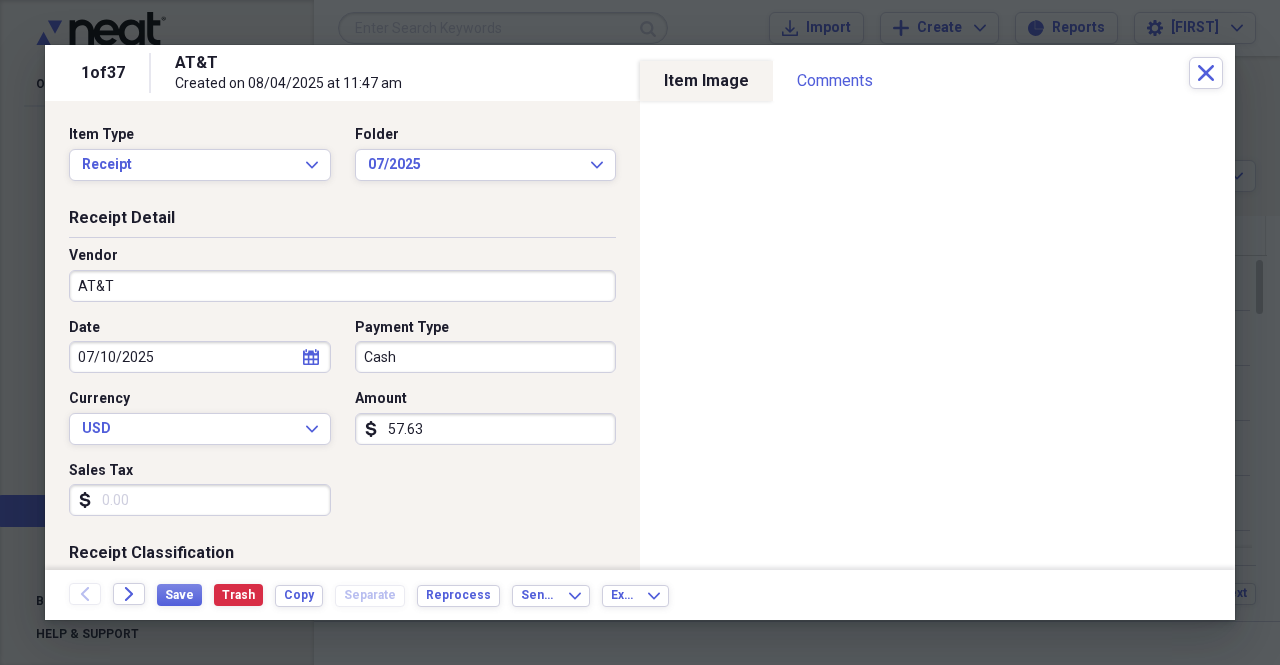 click on "07/10/2025" at bounding box center [200, 357] 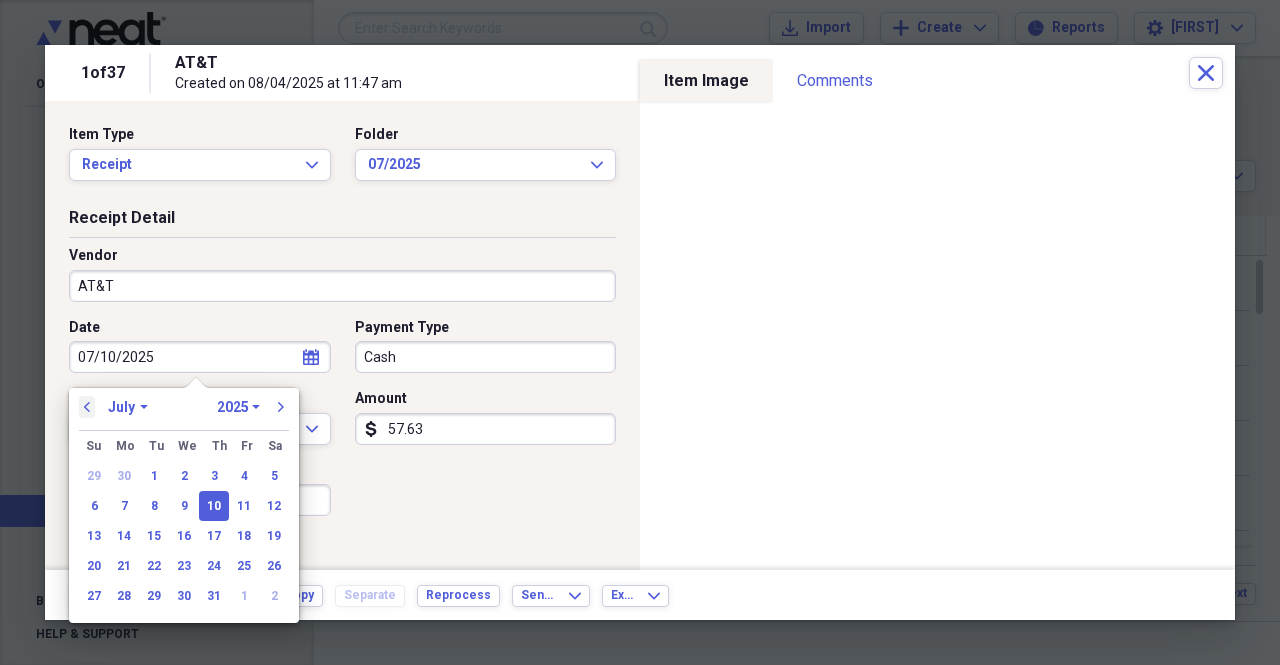 click on "previous" at bounding box center (87, 407) 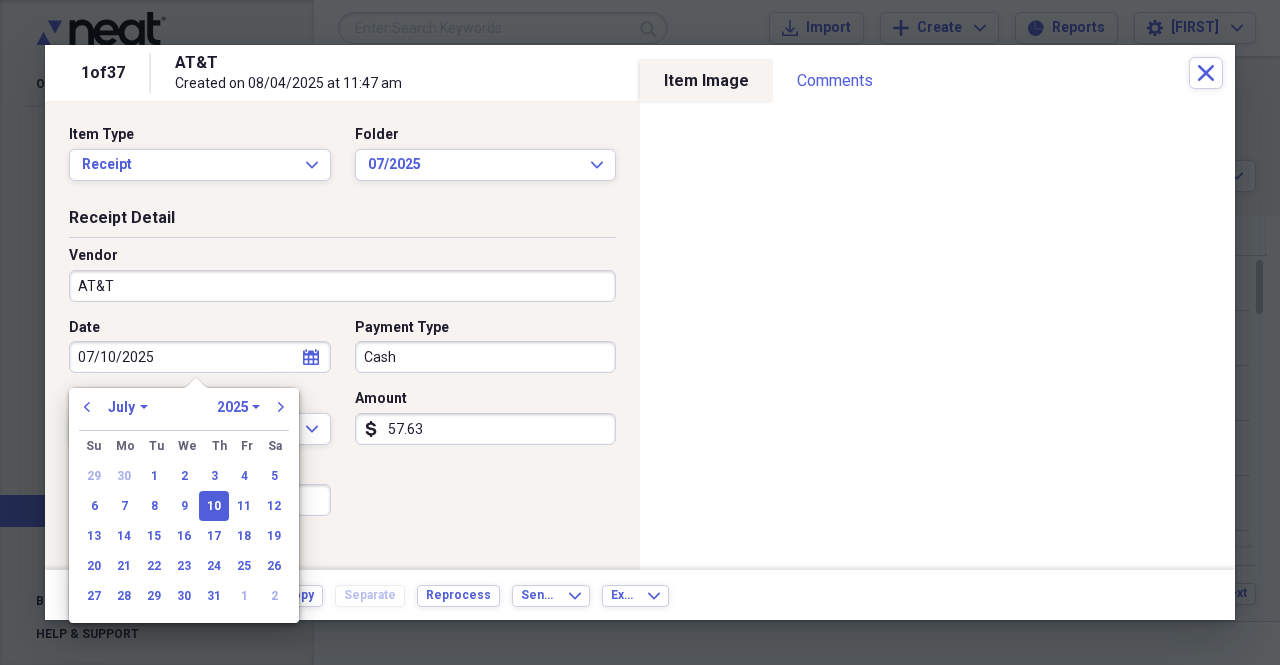 select on "5" 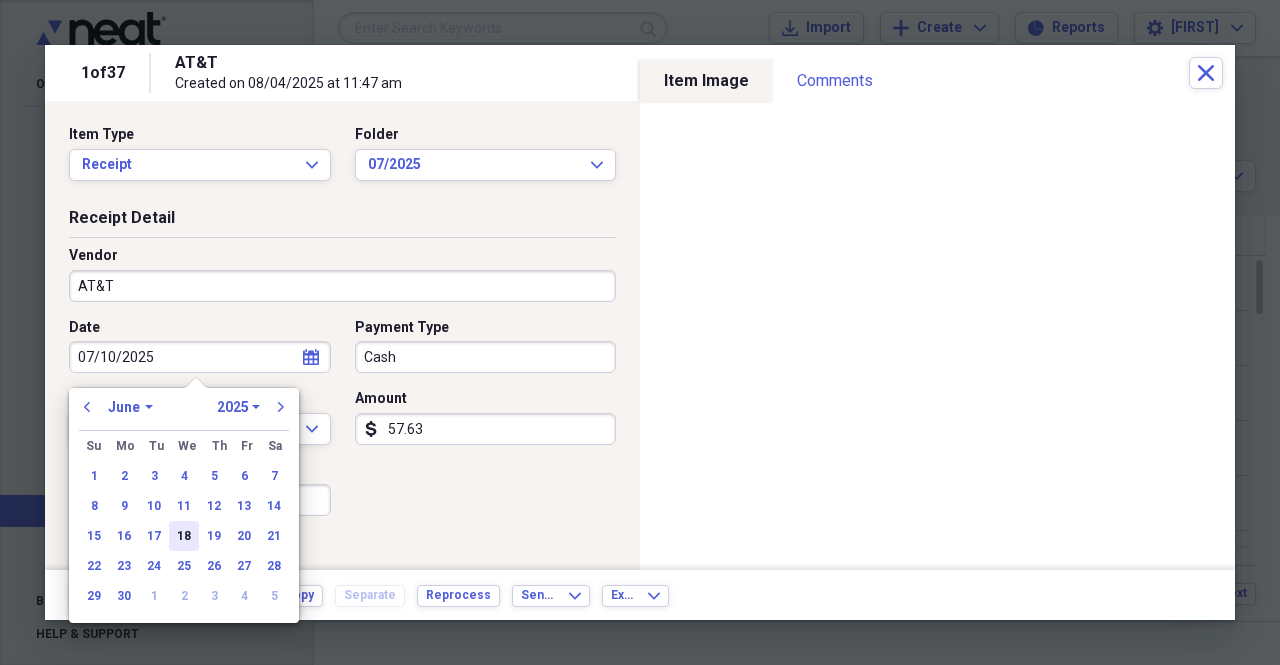 click on "18" at bounding box center (184, 536) 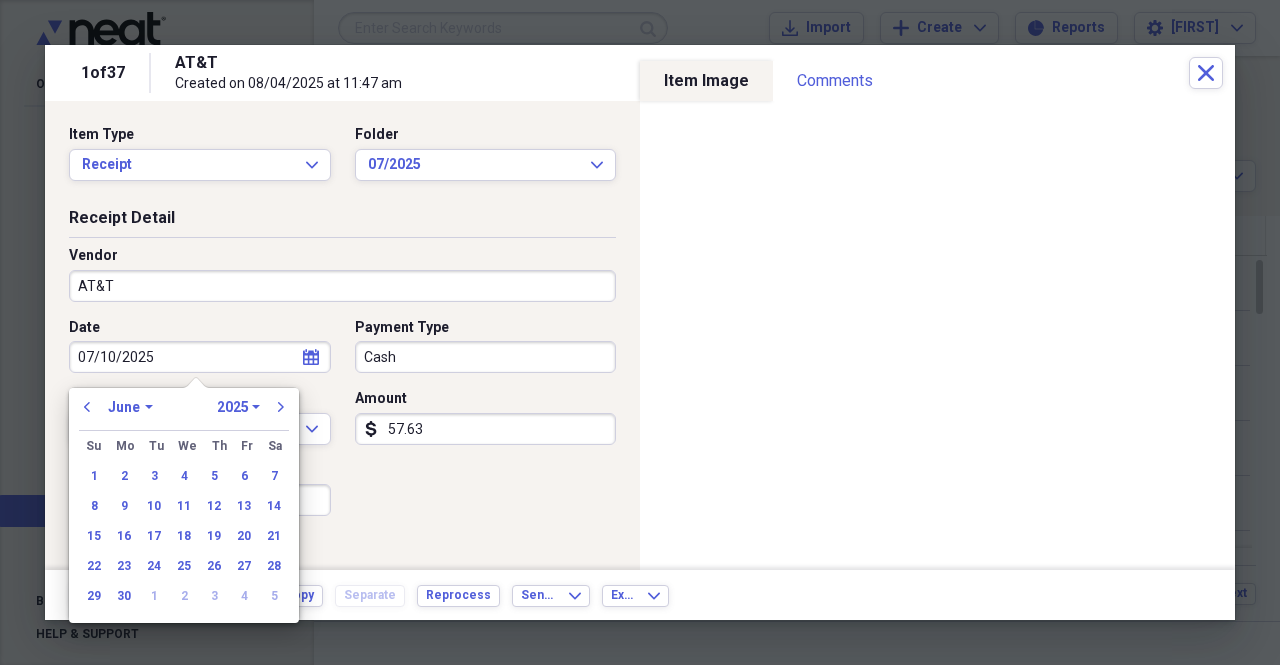 type on "06/18/2025" 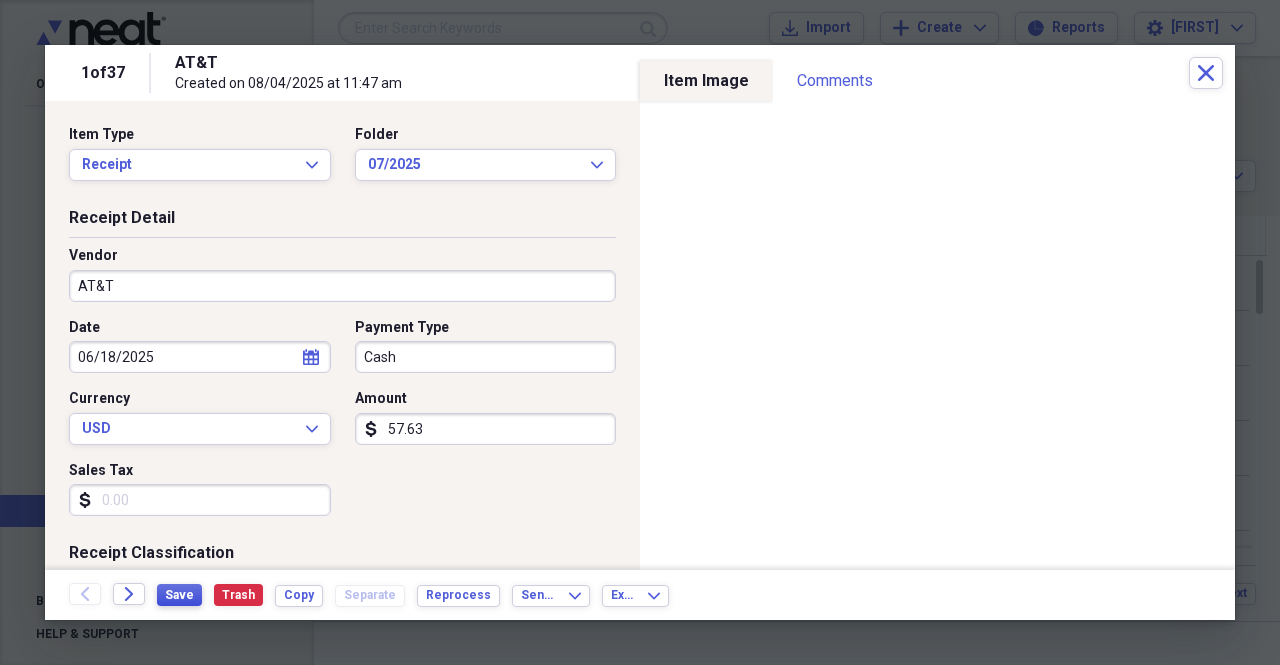 click on "Save" at bounding box center [179, 595] 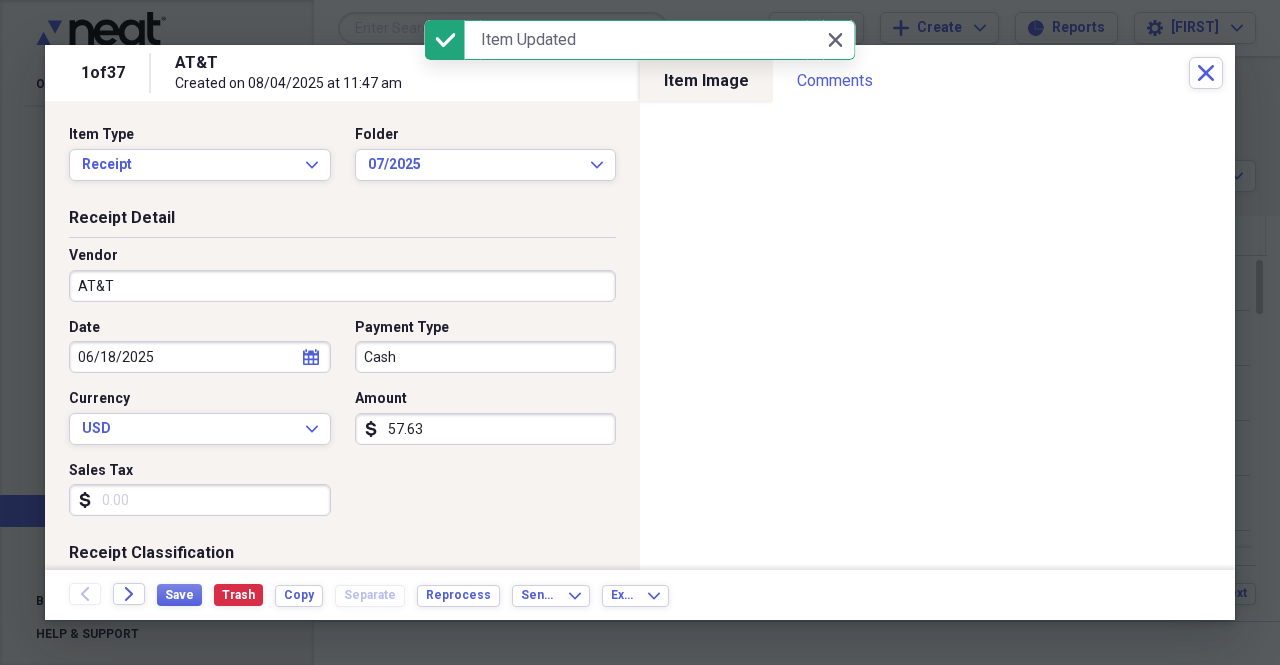 click on "1 of 37 AT&T Created on [DATE] at [TIME] Close" at bounding box center [640, 73] 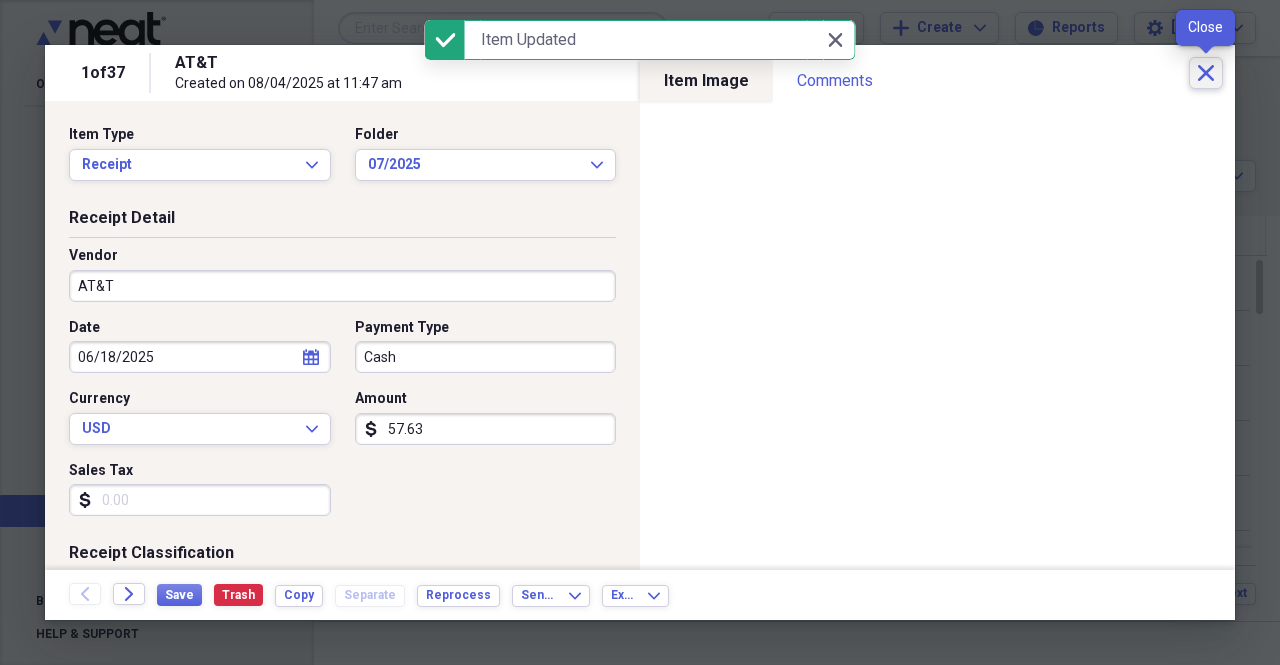 click on "Close" at bounding box center (1206, 73) 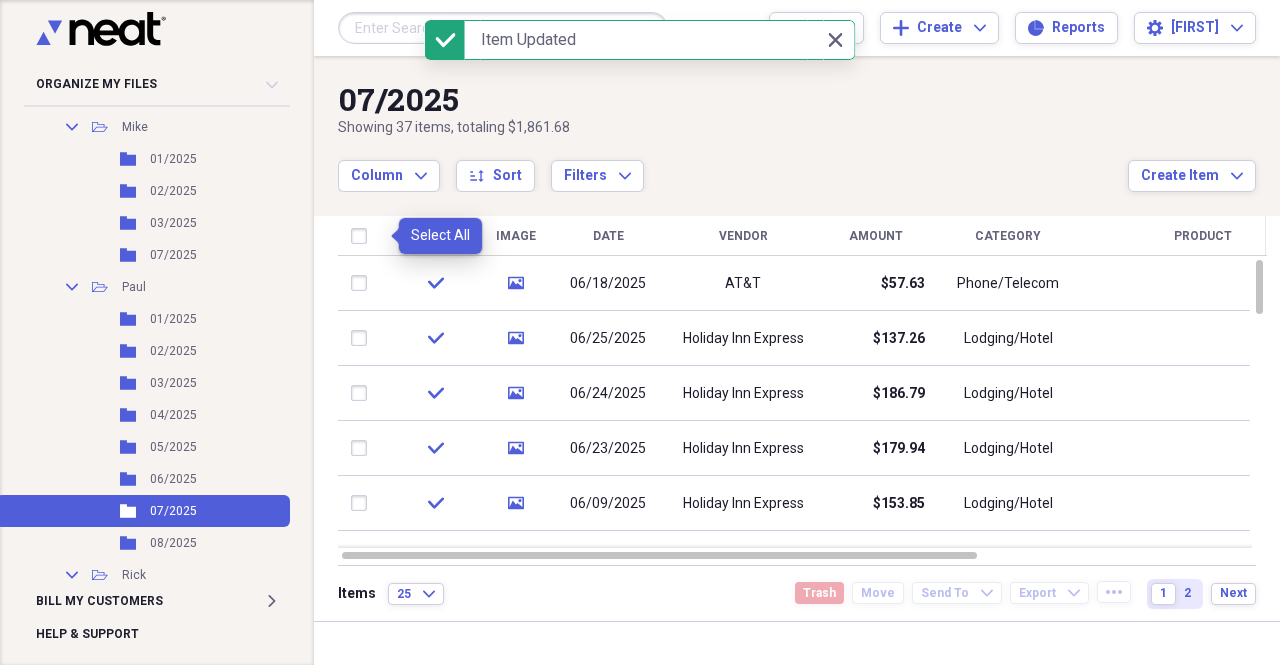 click at bounding box center [363, 236] 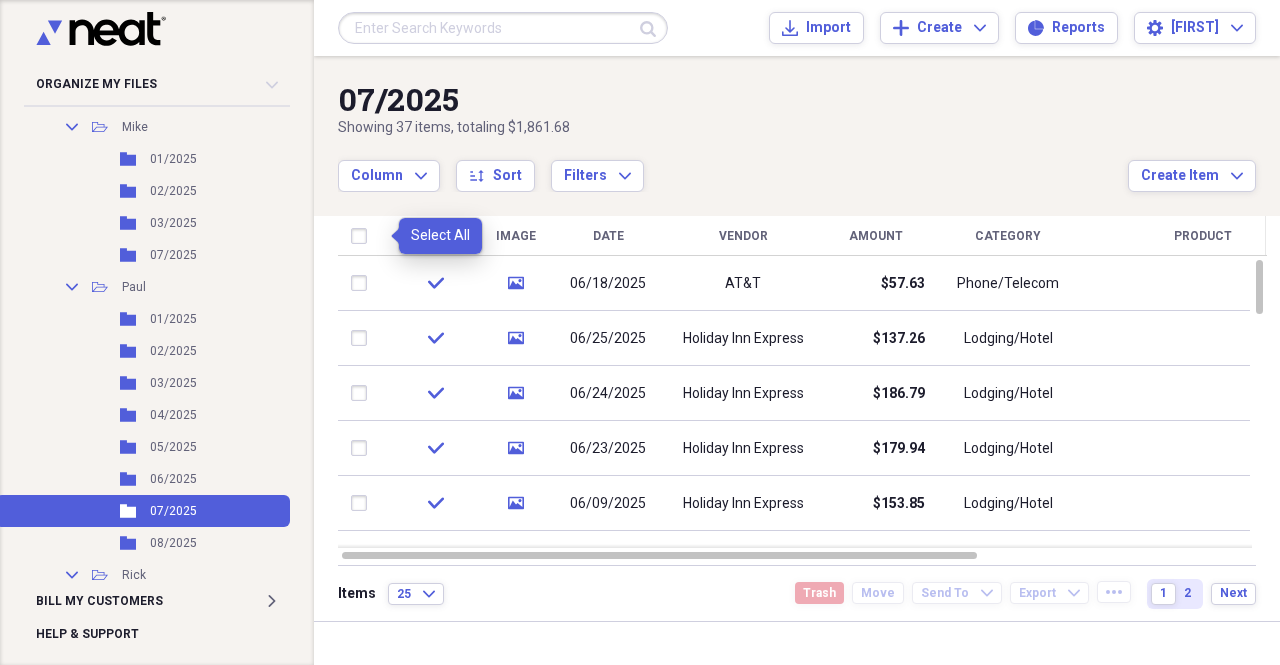 click at bounding box center (363, 236) 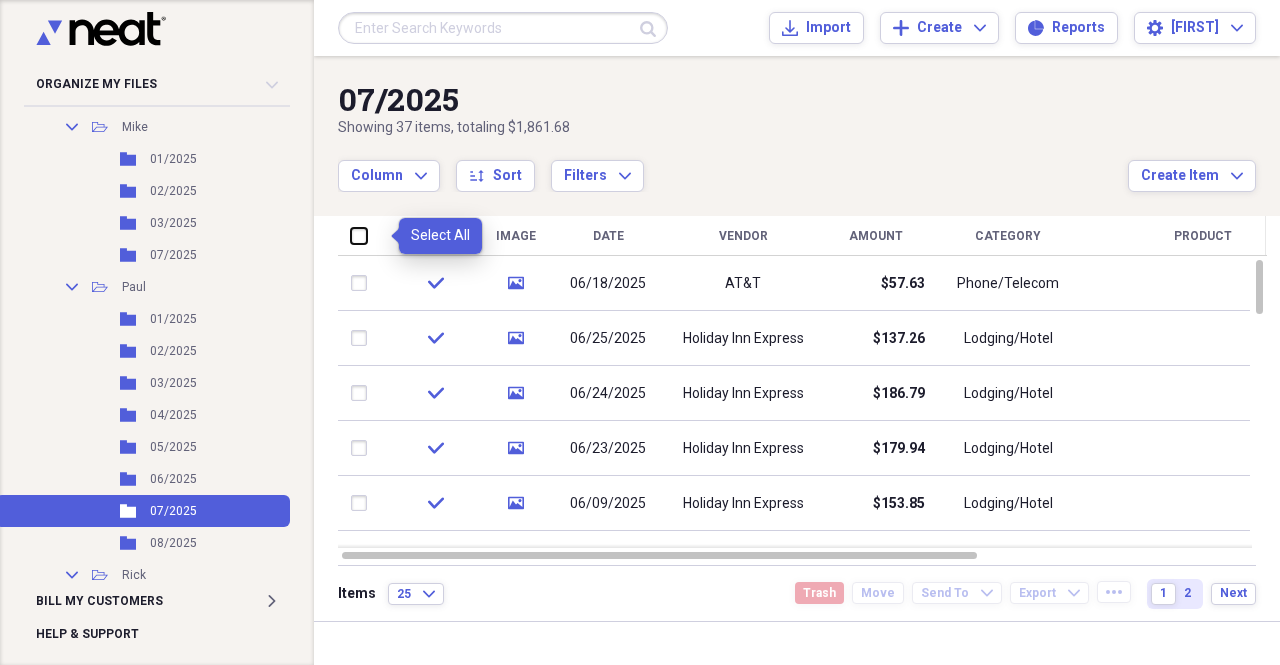 click at bounding box center [351, 235] 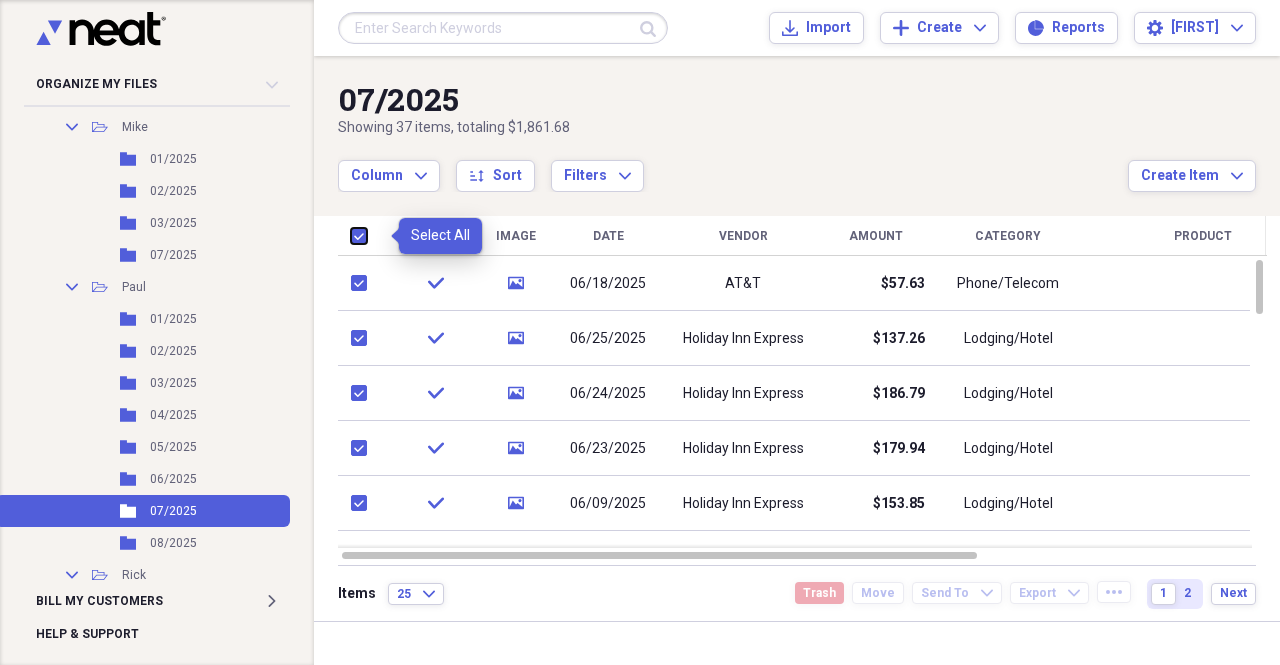 checkbox on "true" 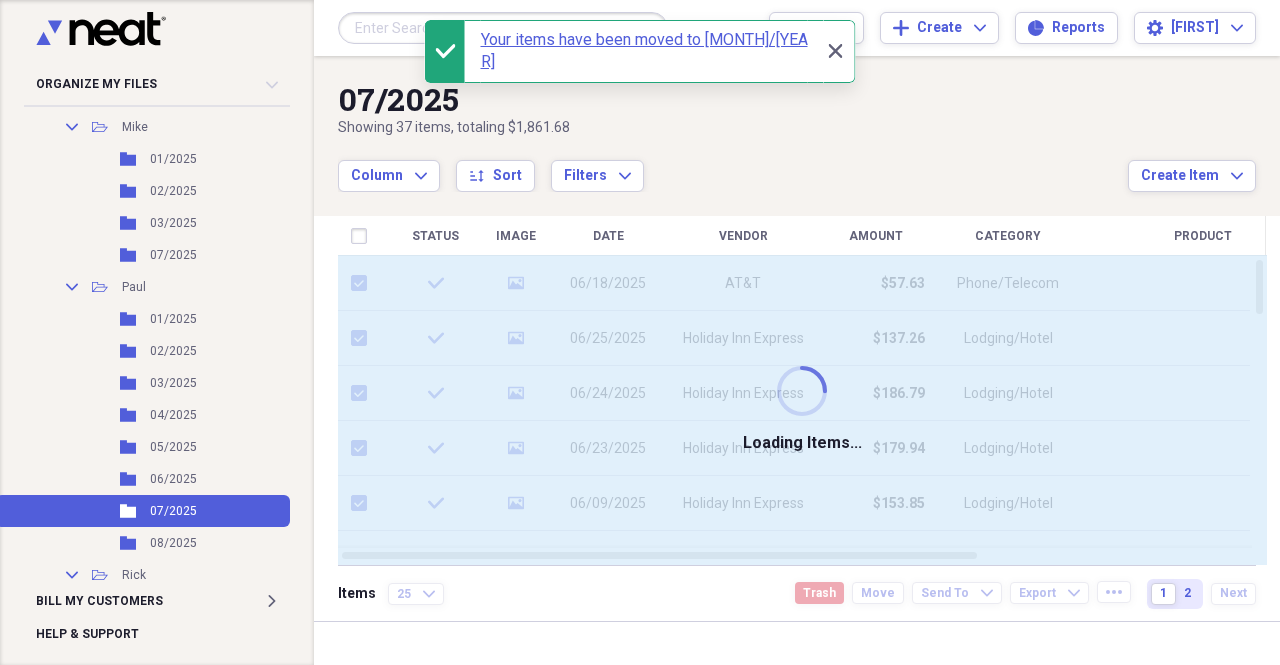 checkbox on "false" 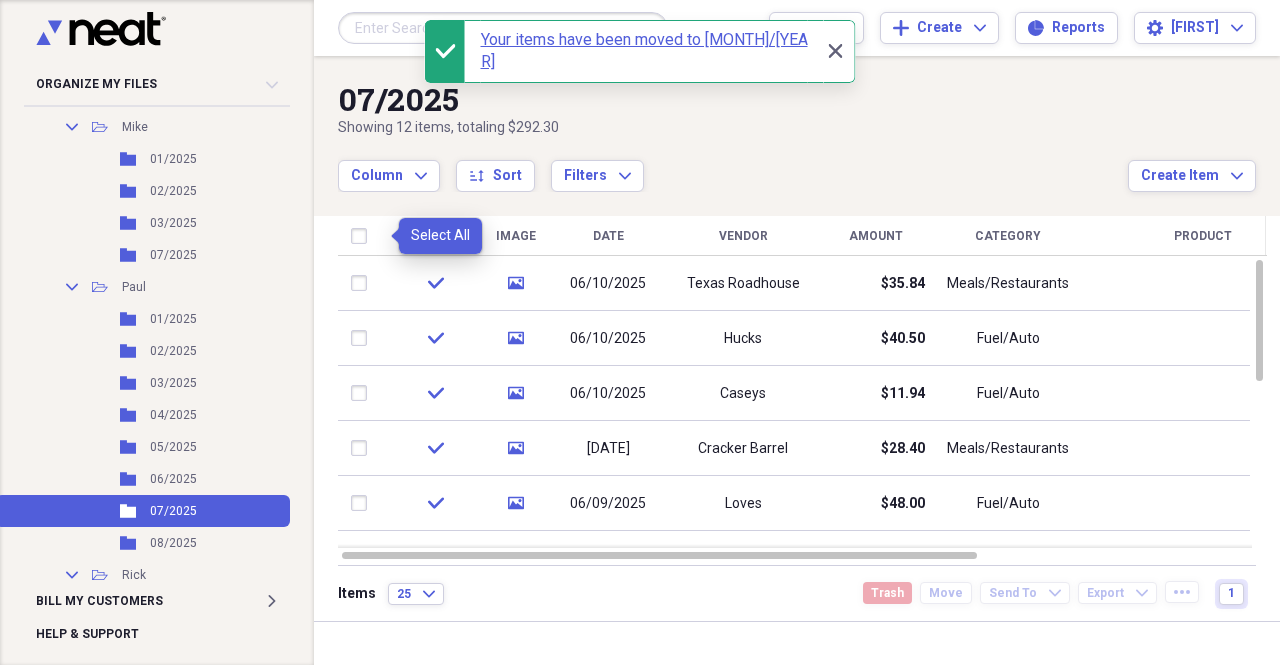 click at bounding box center [363, 236] 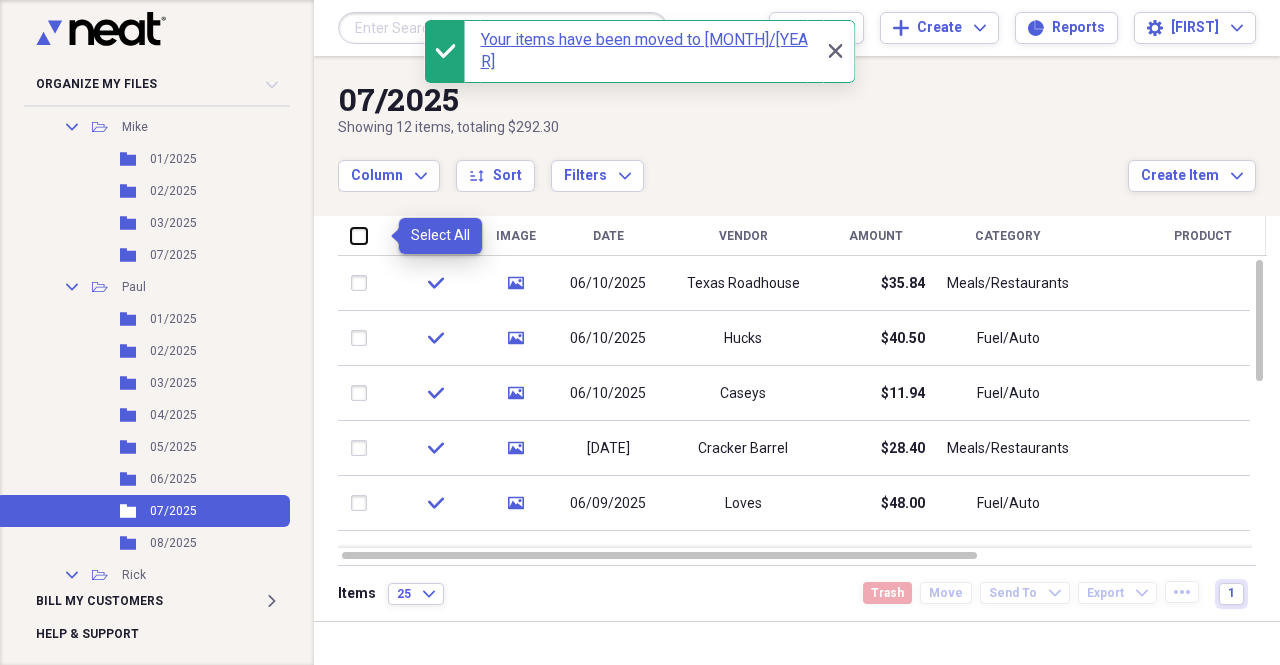 click at bounding box center [351, 235] 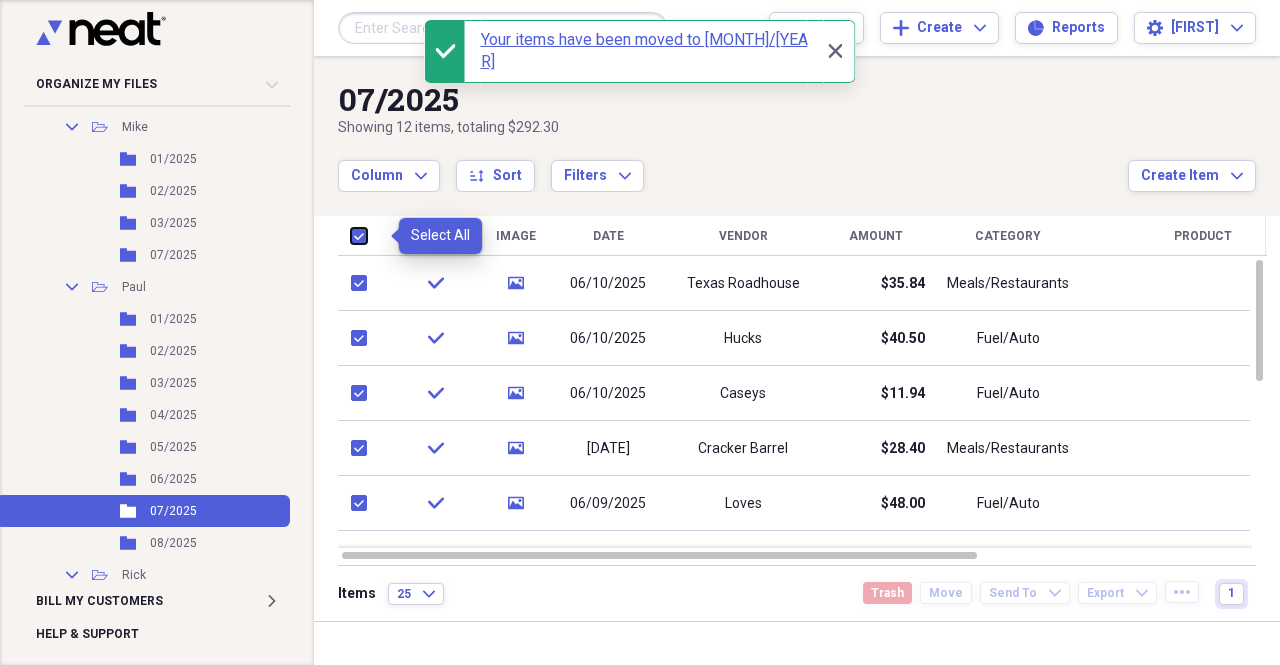 checkbox on "true" 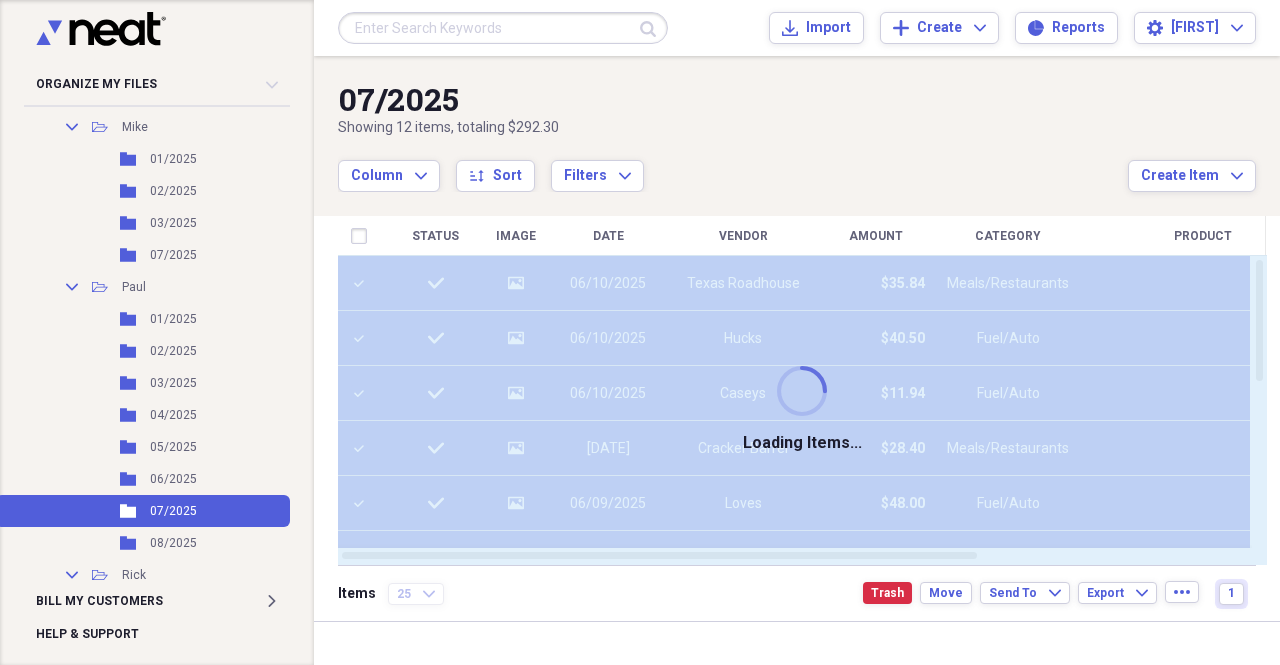 checkbox on "false" 